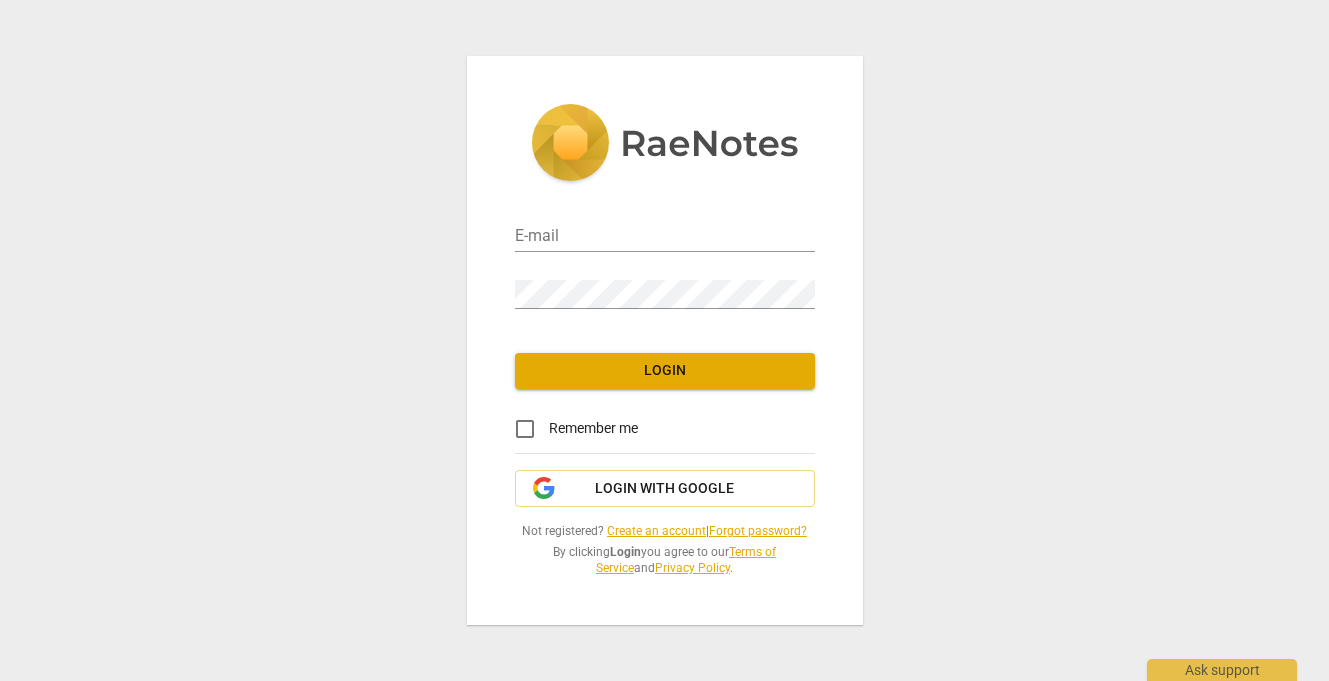 scroll, scrollTop: 0, scrollLeft: 0, axis: both 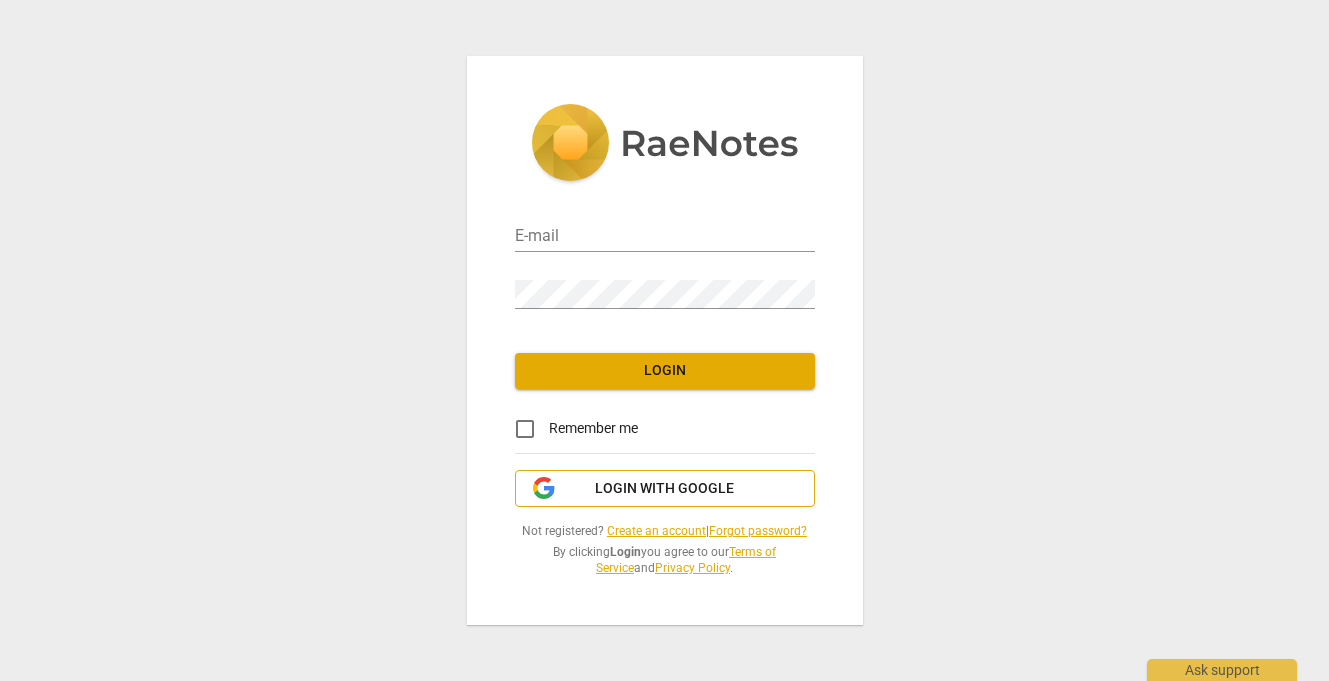 click on "Login with Google" at bounding box center [664, 489] 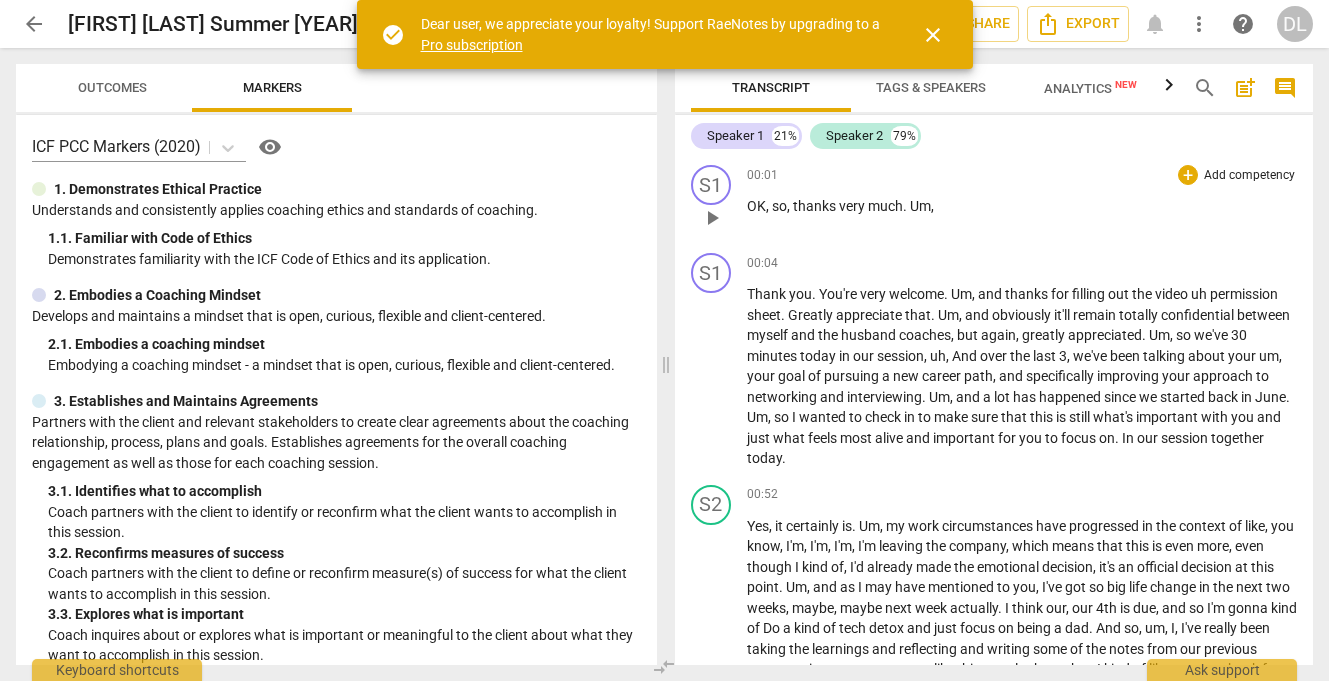 scroll, scrollTop: 0, scrollLeft: 0, axis: both 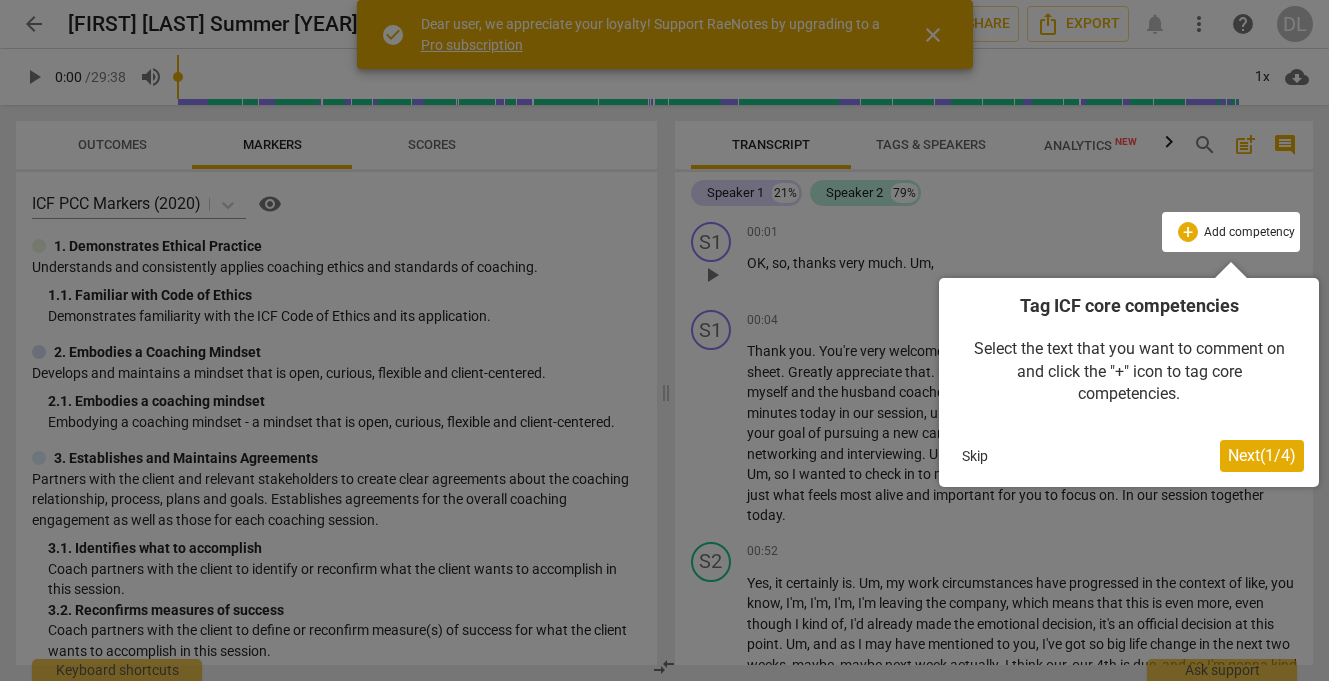 click on "Next  ( 1 / 4 )" at bounding box center (1262, 455) 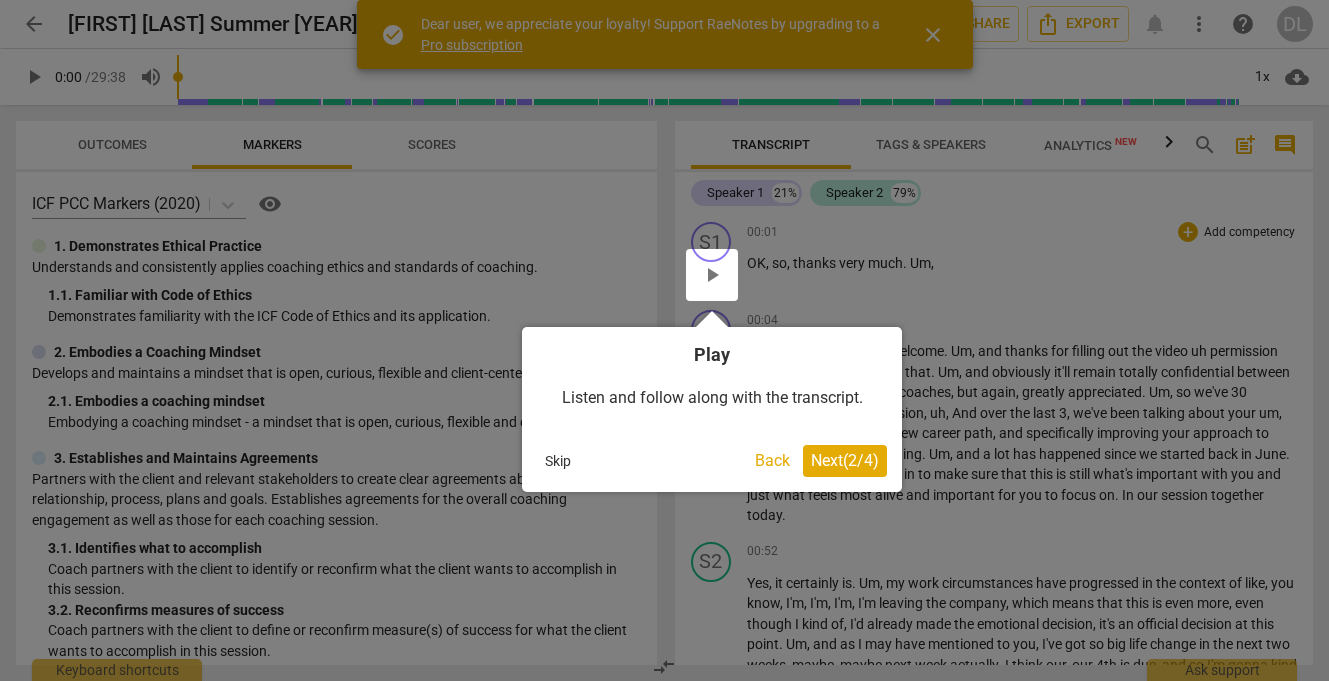 click on "Next  ( 2 / 4 )" at bounding box center [845, 460] 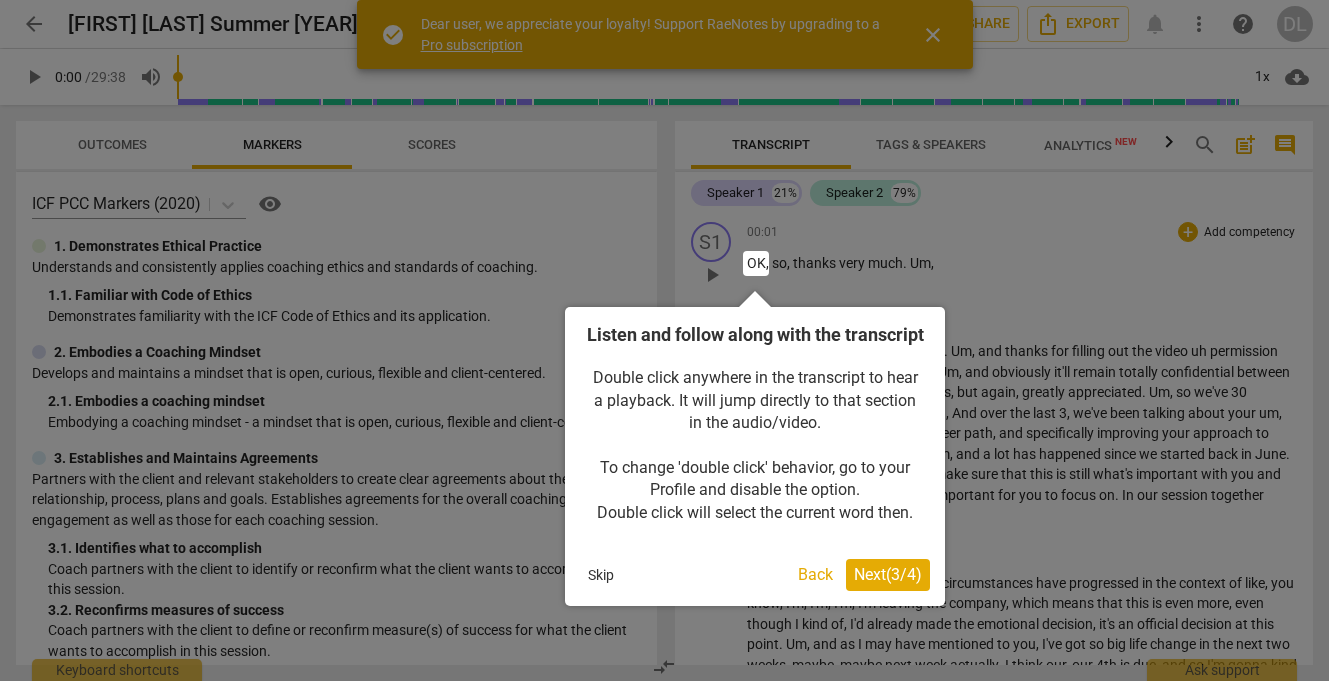 click on "Next  ( 3 / 4 )" at bounding box center (888, 574) 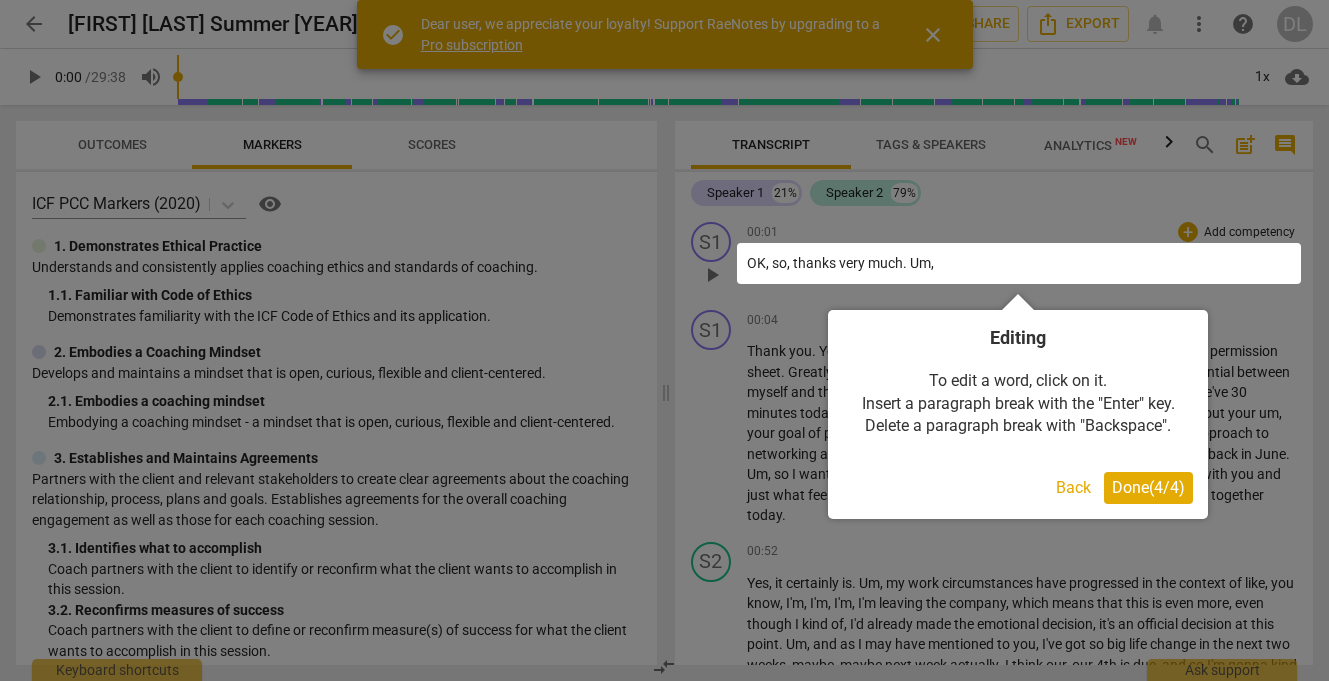 click on "Done  ( 4 / 4 )" at bounding box center [1148, 487] 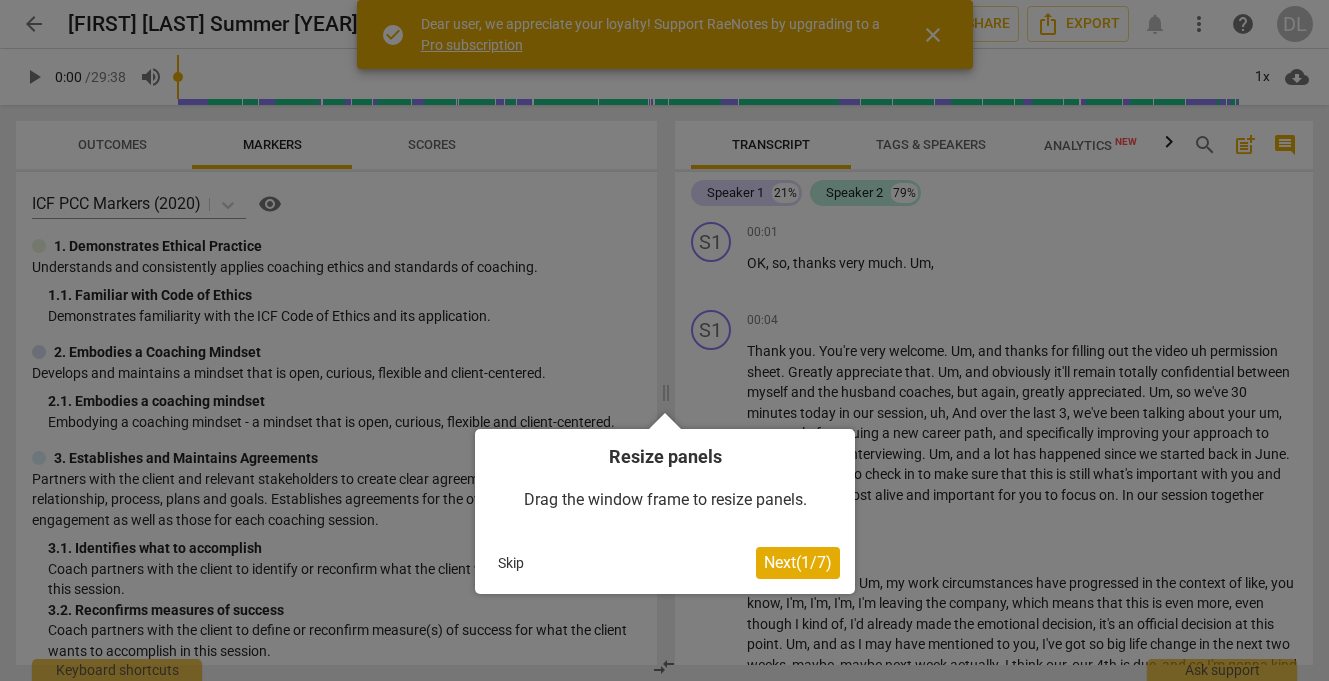 click on "Next  ( 1 / 7 )" at bounding box center (798, 563) 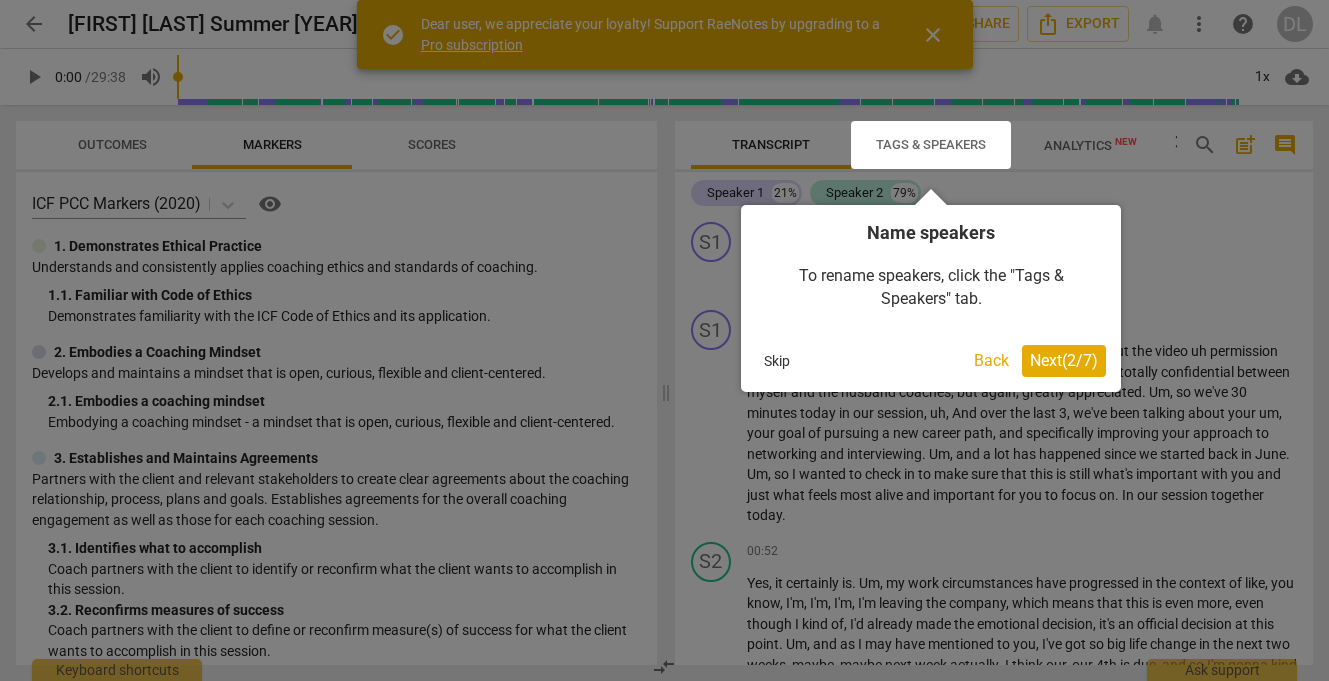 click on "Next  ( 2 / 7 )" at bounding box center [1064, 360] 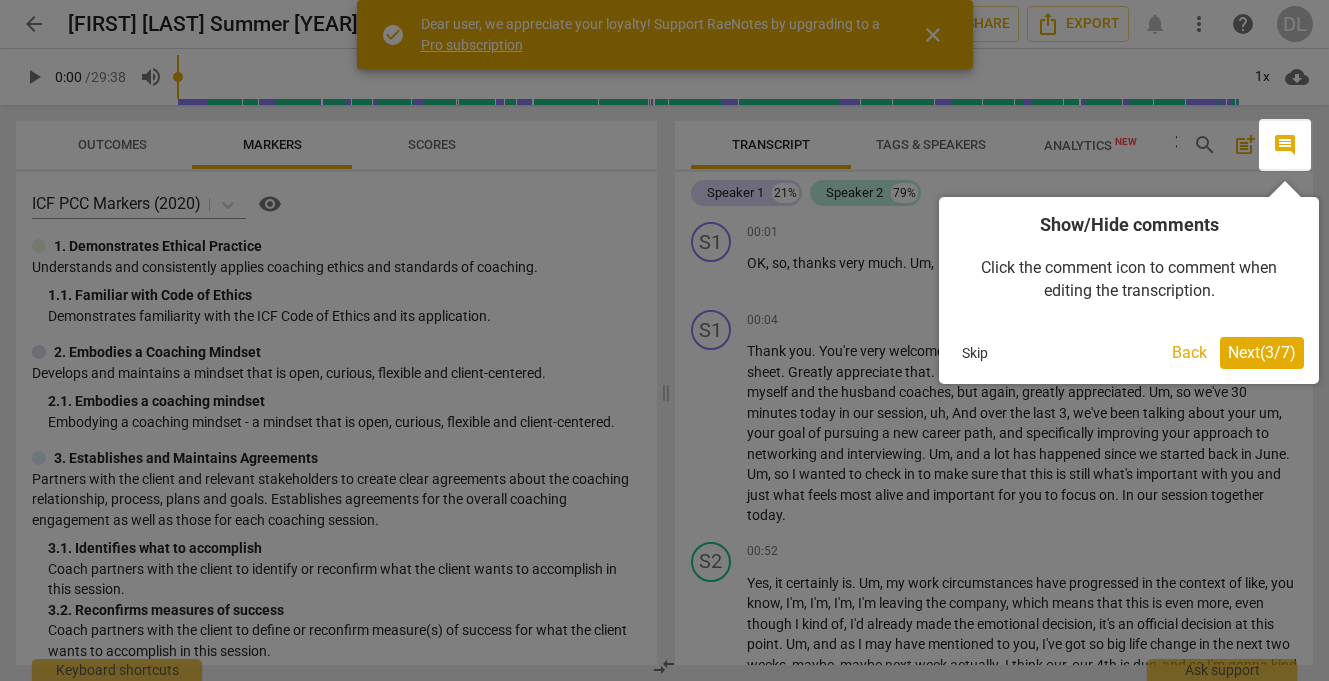 click on "Next  ( 3 / 7 )" at bounding box center [1262, 352] 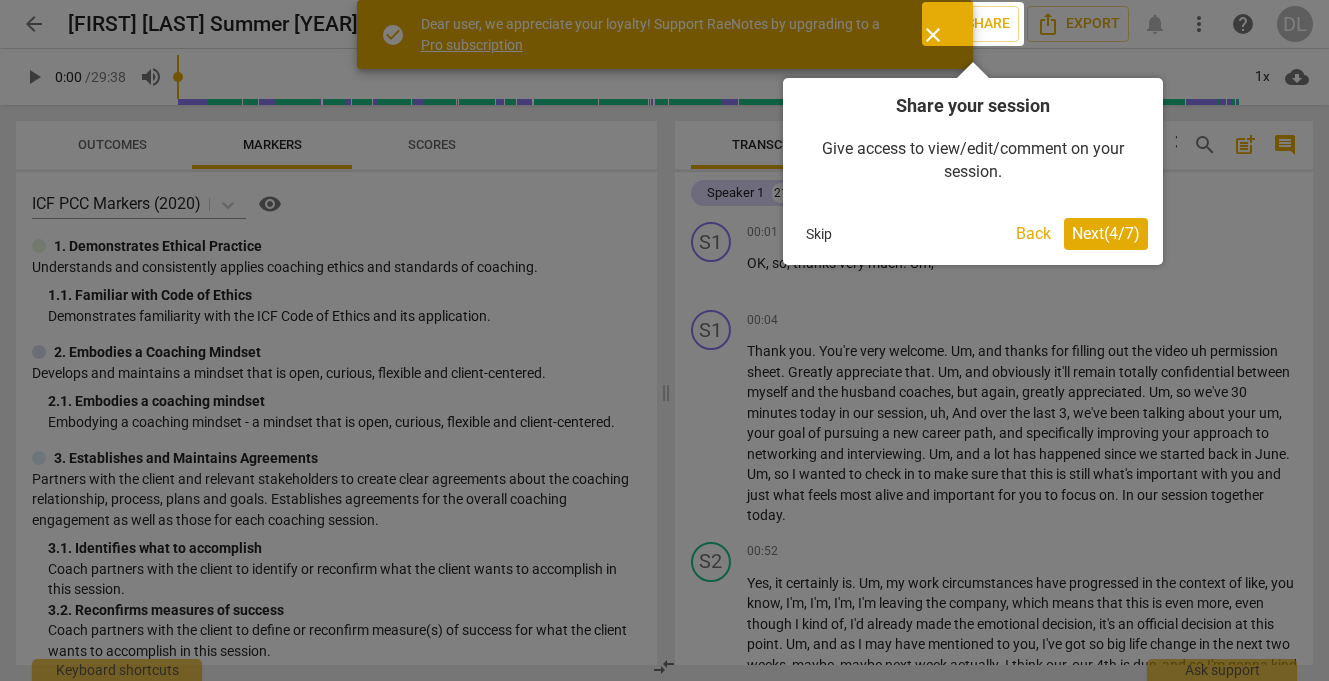 click on "Next  ( 4 / 7 )" at bounding box center (1106, 233) 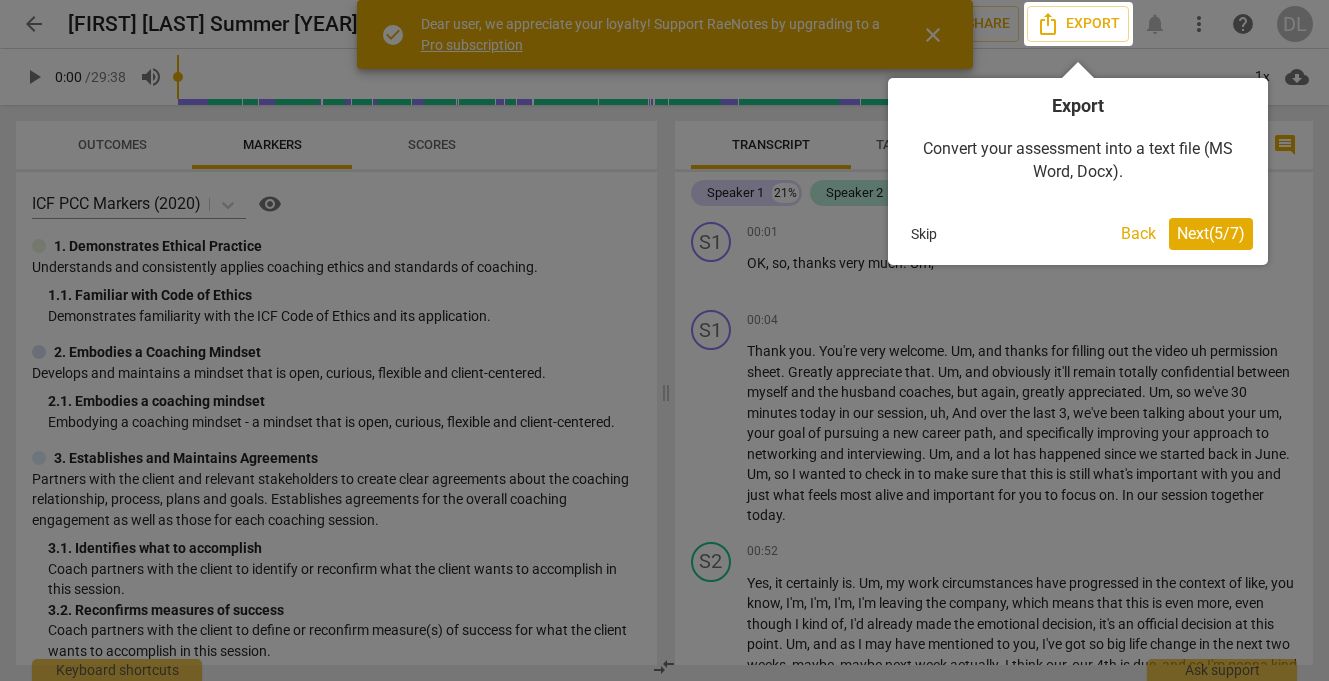 click on "Next  ( 5 / 7 )" at bounding box center [1211, 233] 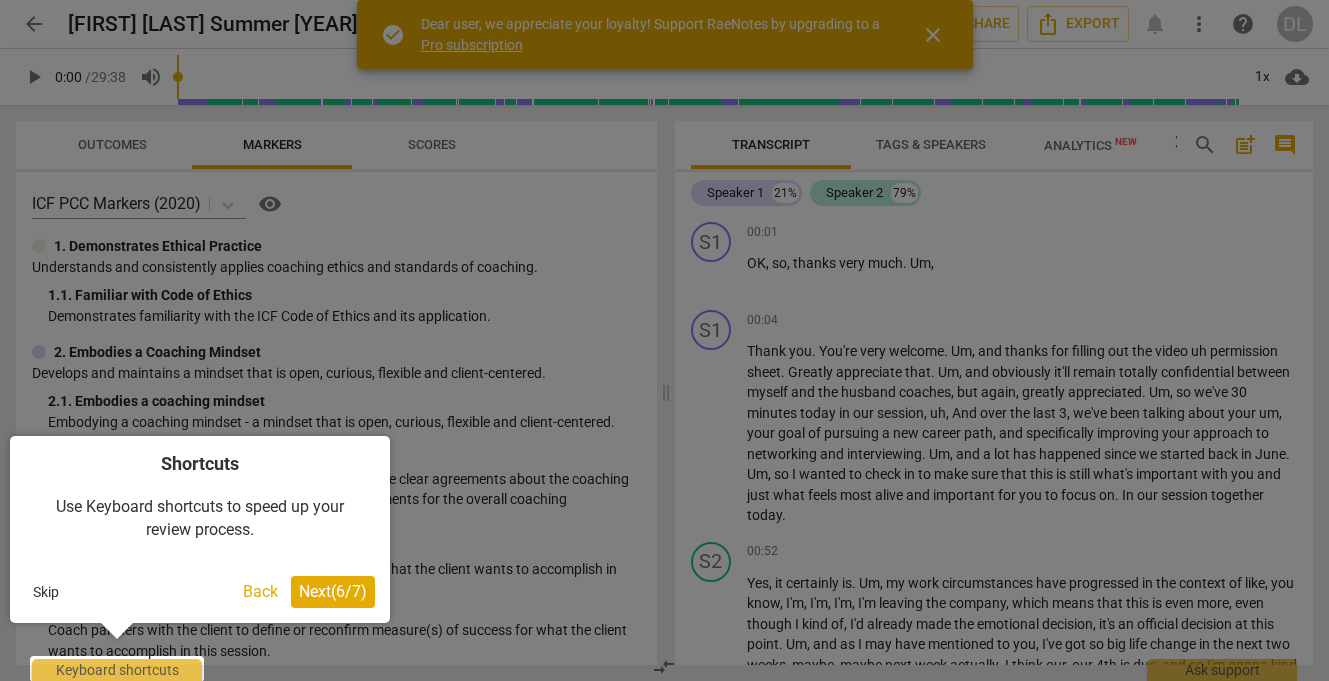 click on "Next  ( 6 / 7 )" at bounding box center [333, 591] 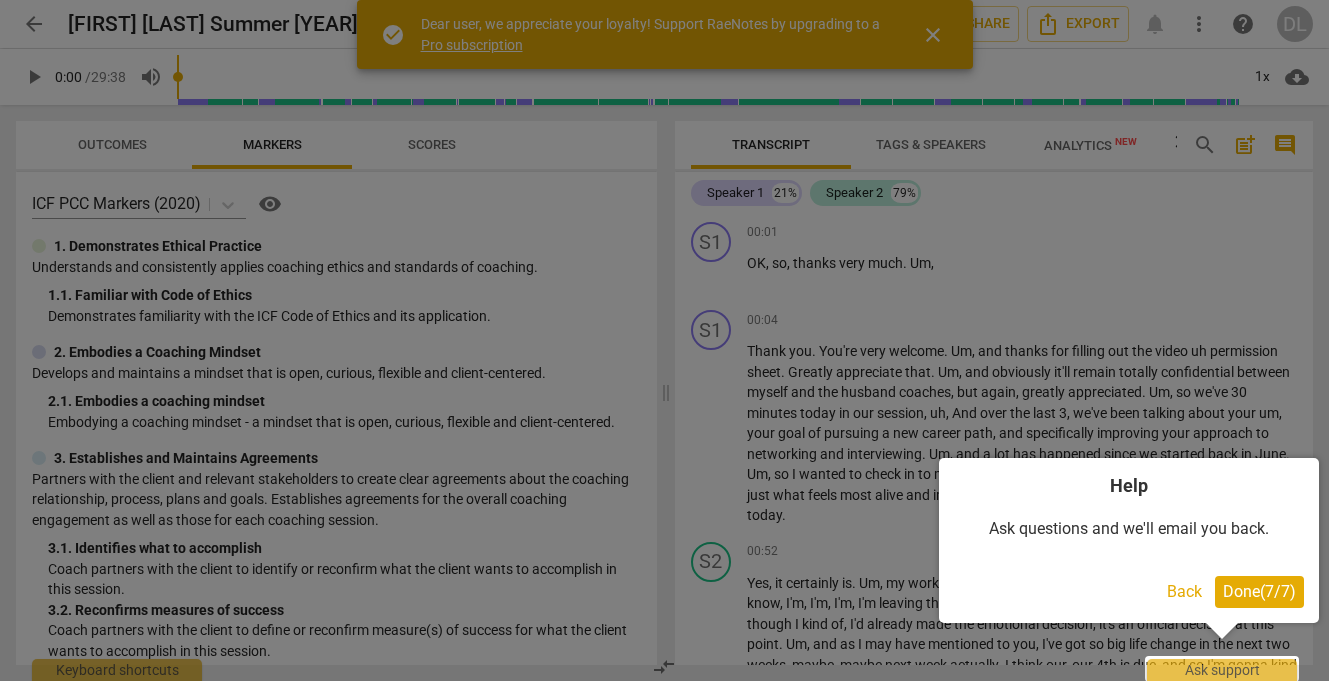 click on "Done  ( 7 / 7 )" at bounding box center (1259, 591) 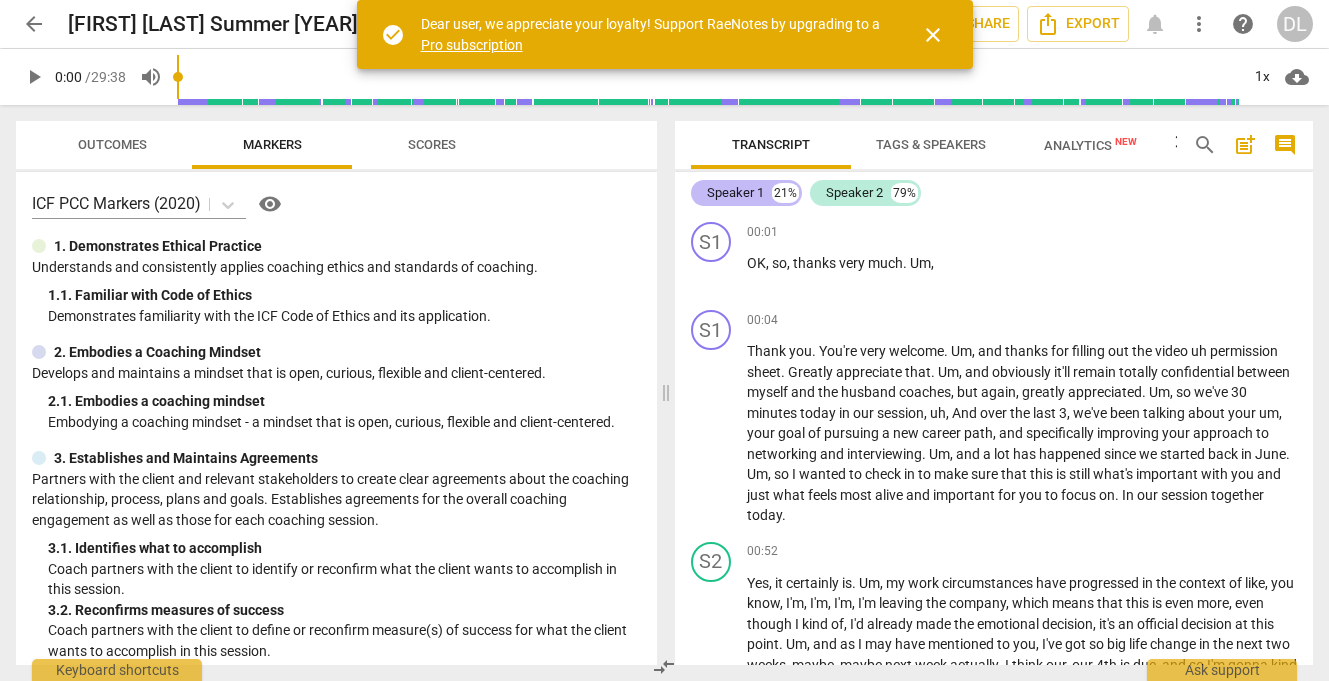 click on "Speaker 1" at bounding box center [735, 193] 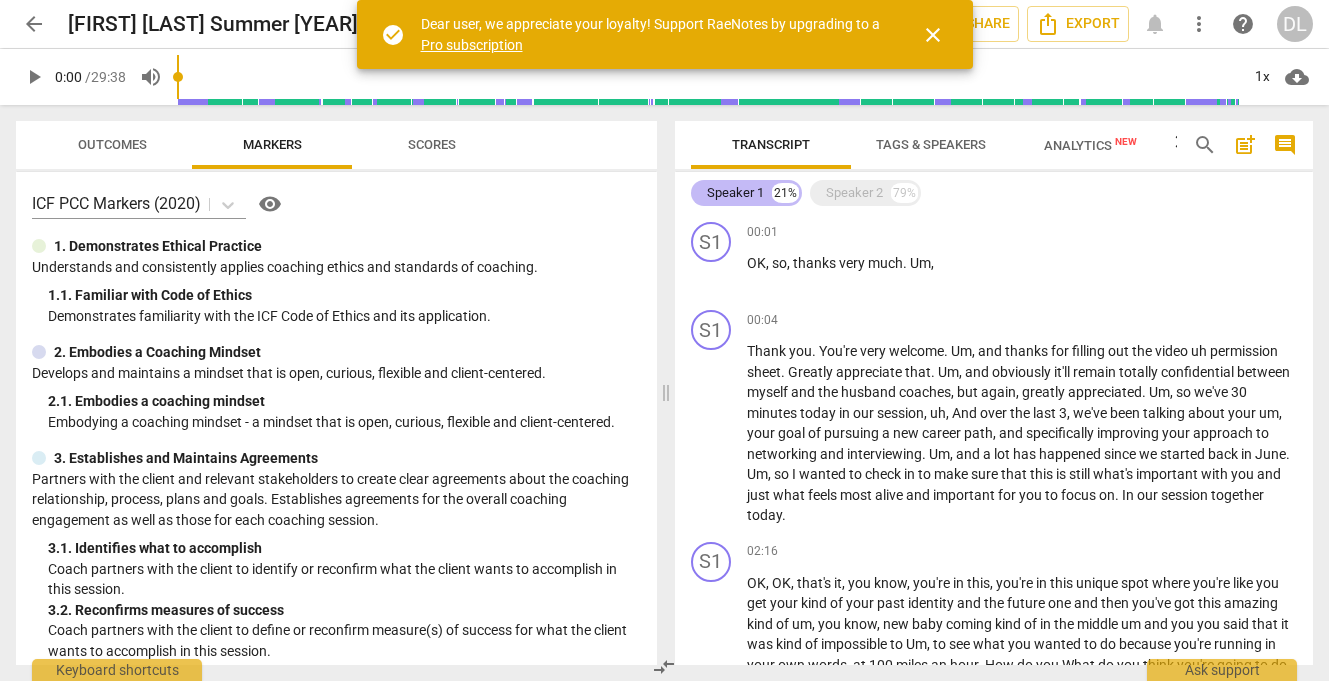 click on "Speaker 1" at bounding box center (735, 193) 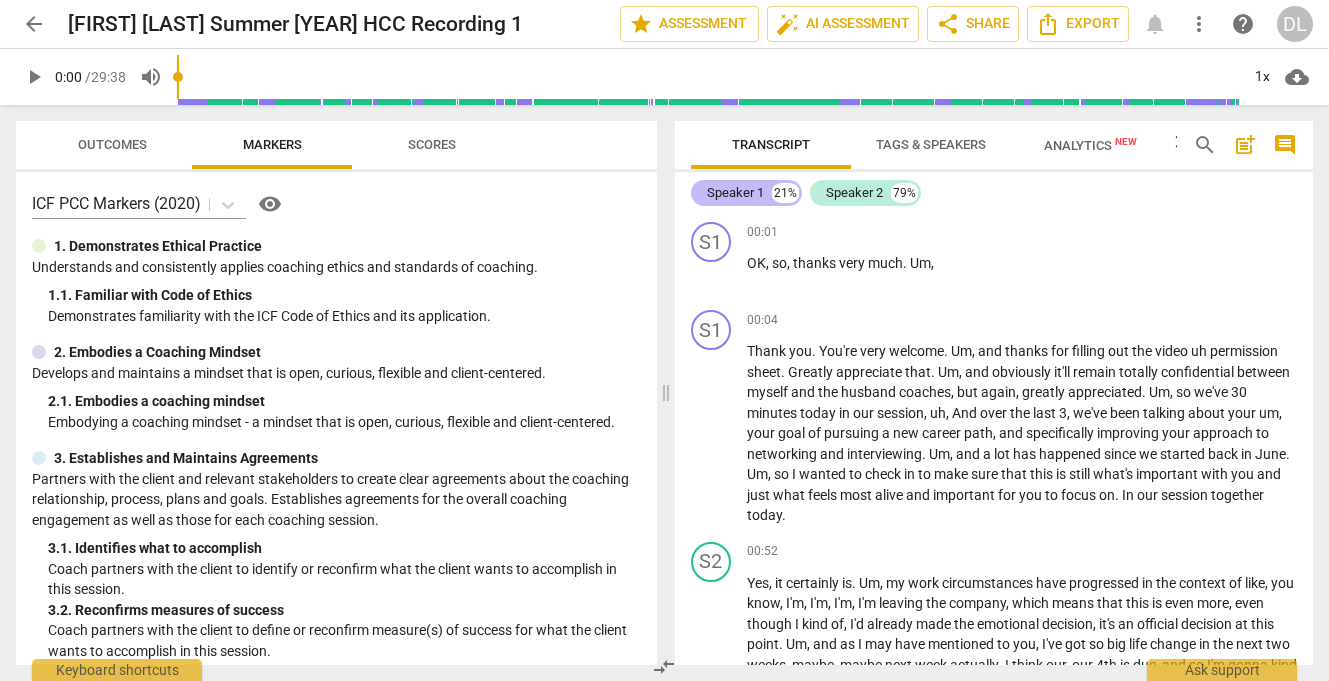 click on "Speaker 1" at bounding box center [735, 193] 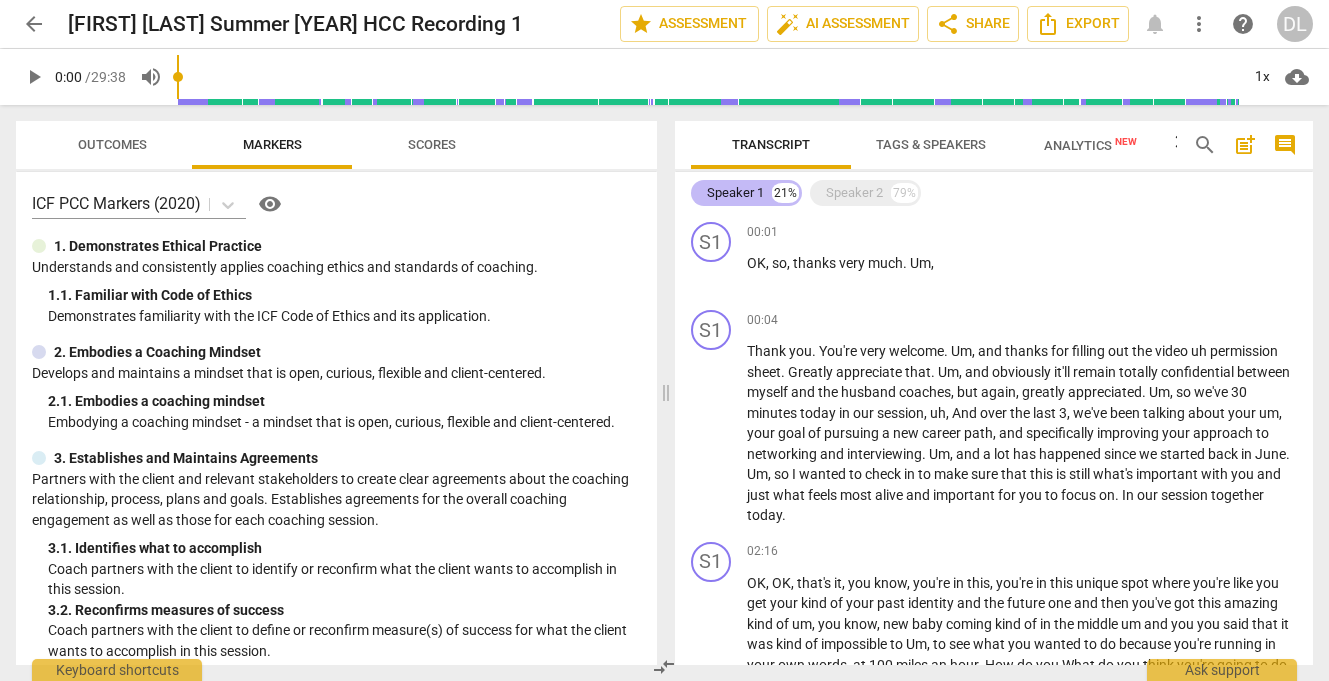 click on "Speaker 1" at bounding box center [735, 193] 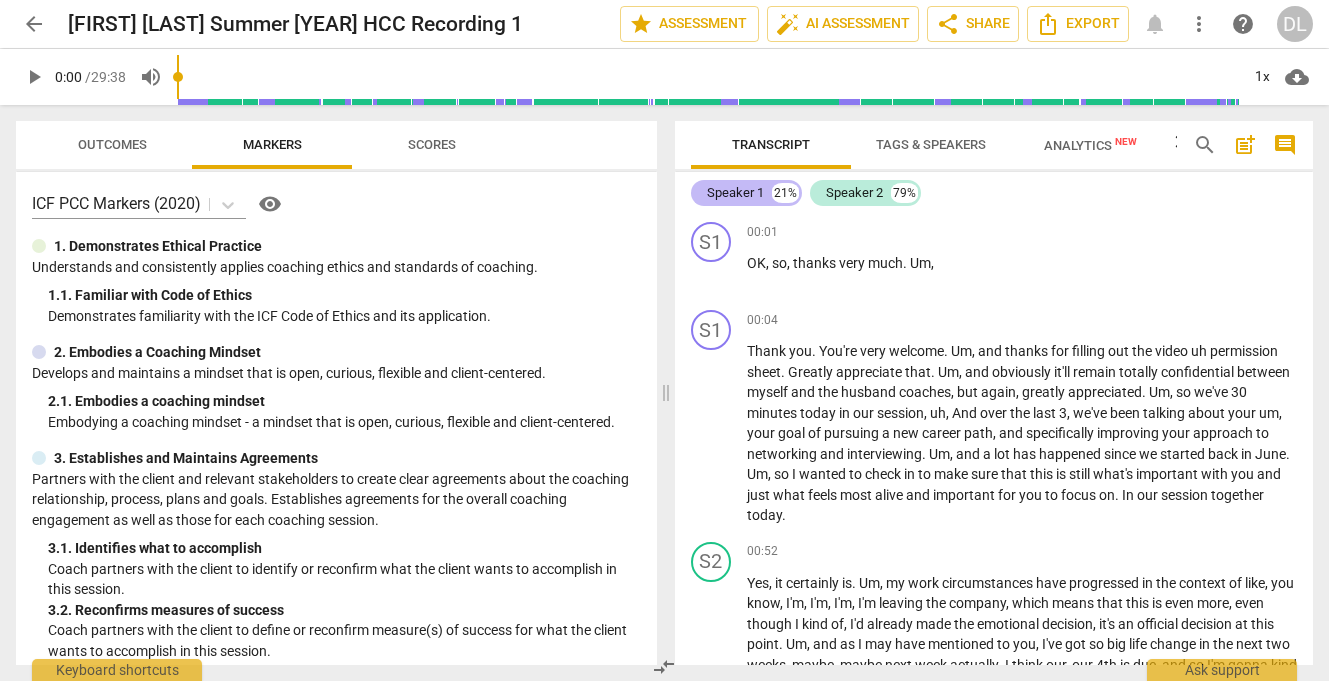 click on "Speaker 1" at bounding box center [735, 193] 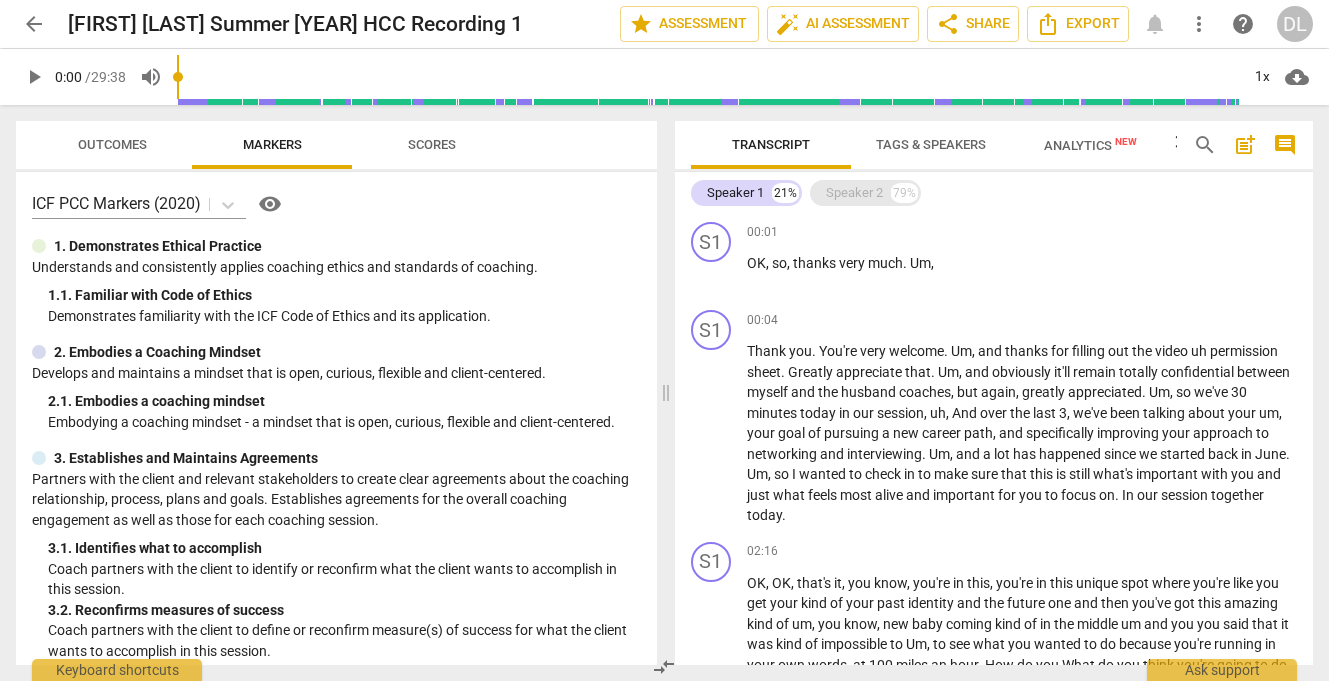 click on "Speaker 2 79%" at bounding box center (865, 193) 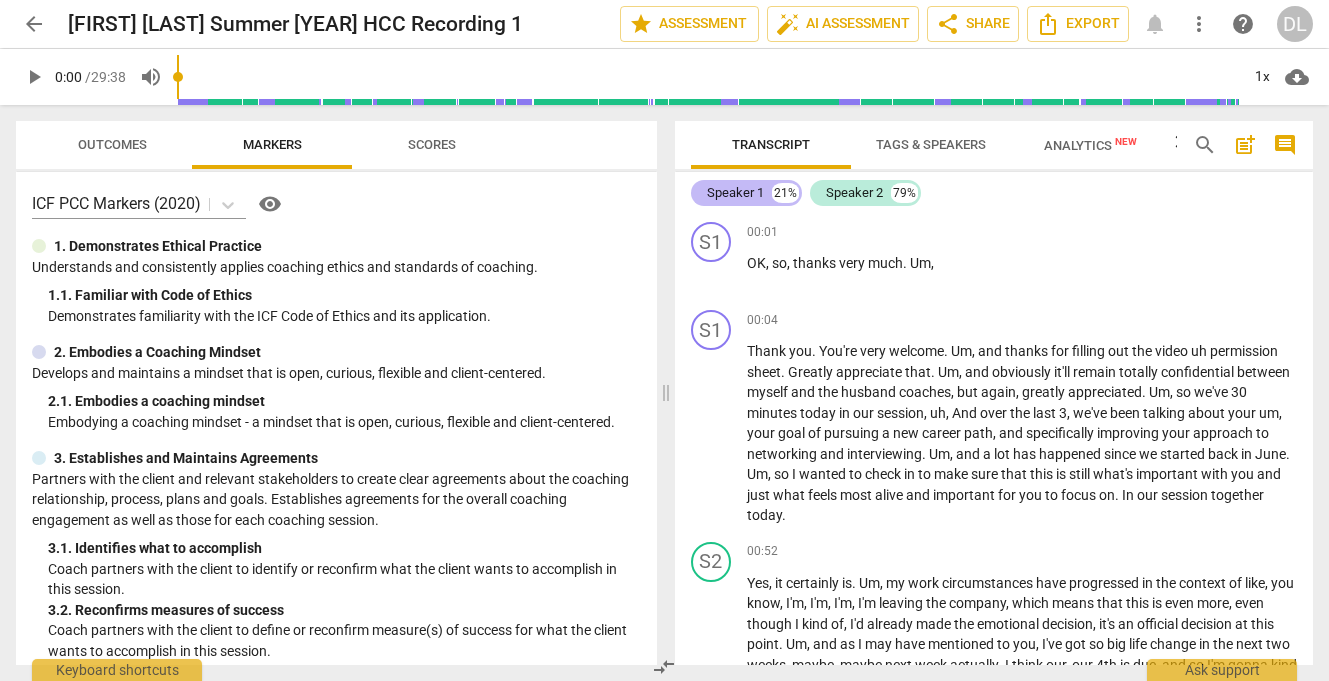 click on "Speaker 1" at bounding box center [735, 193] 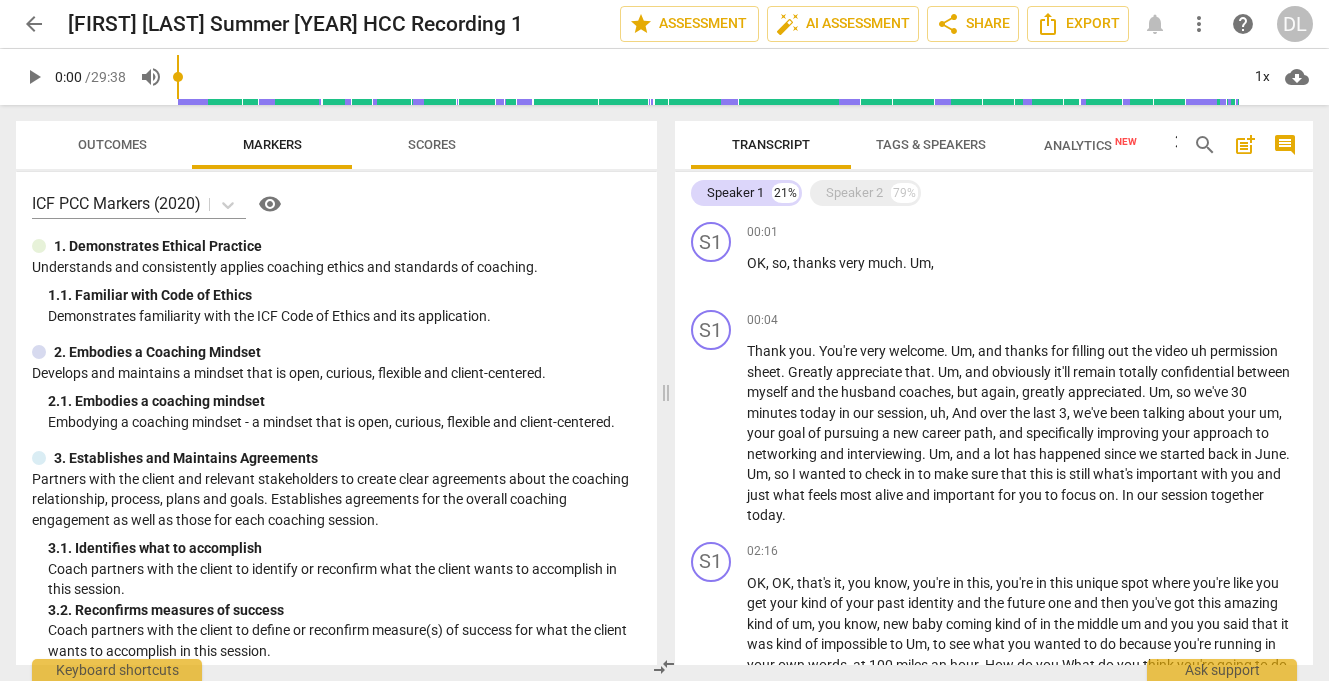 click on "Tags & Speakers" at bounding box center (931, 145) 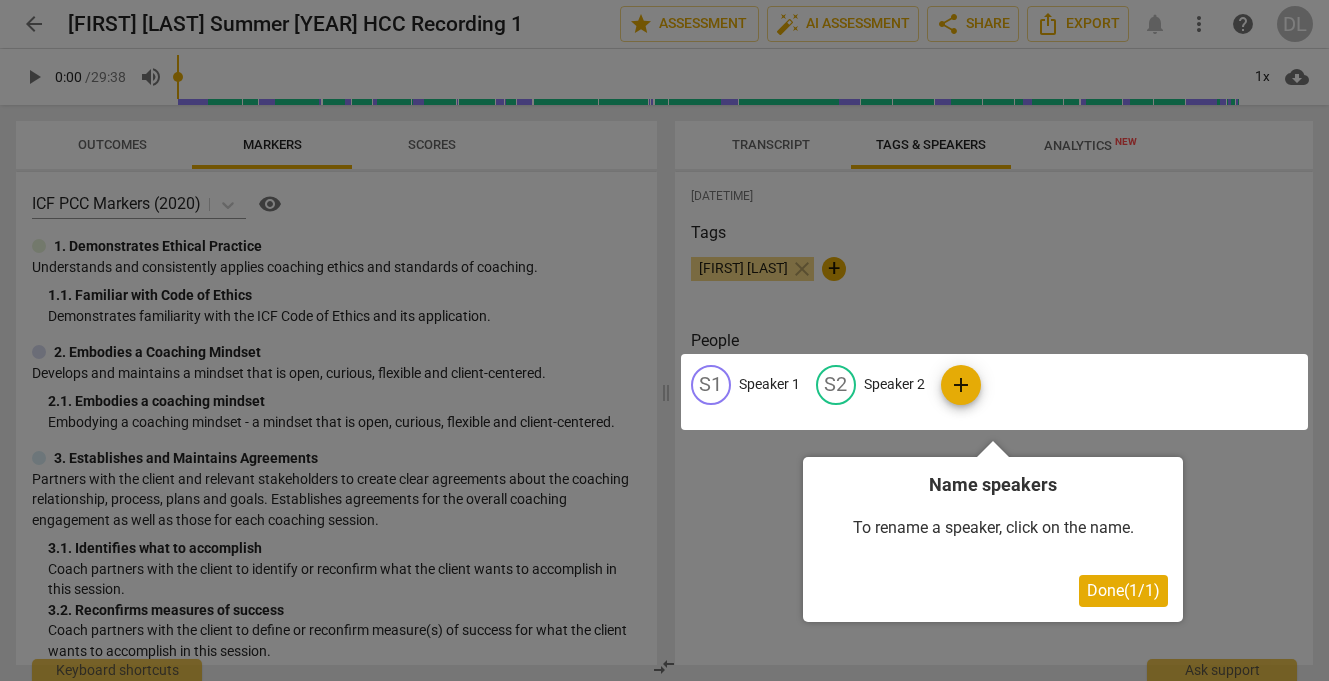 click at bounding box center (994, 392) 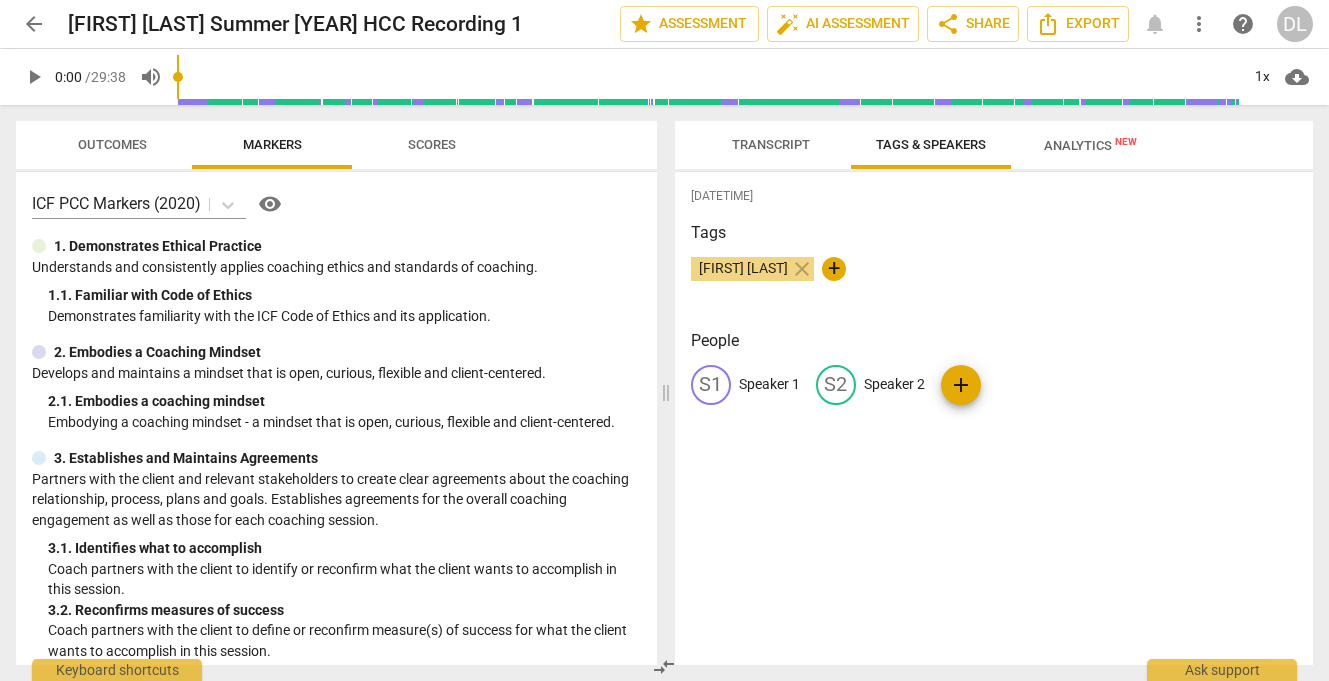 click on "Speaker 1" at bounding box center [769, 384] 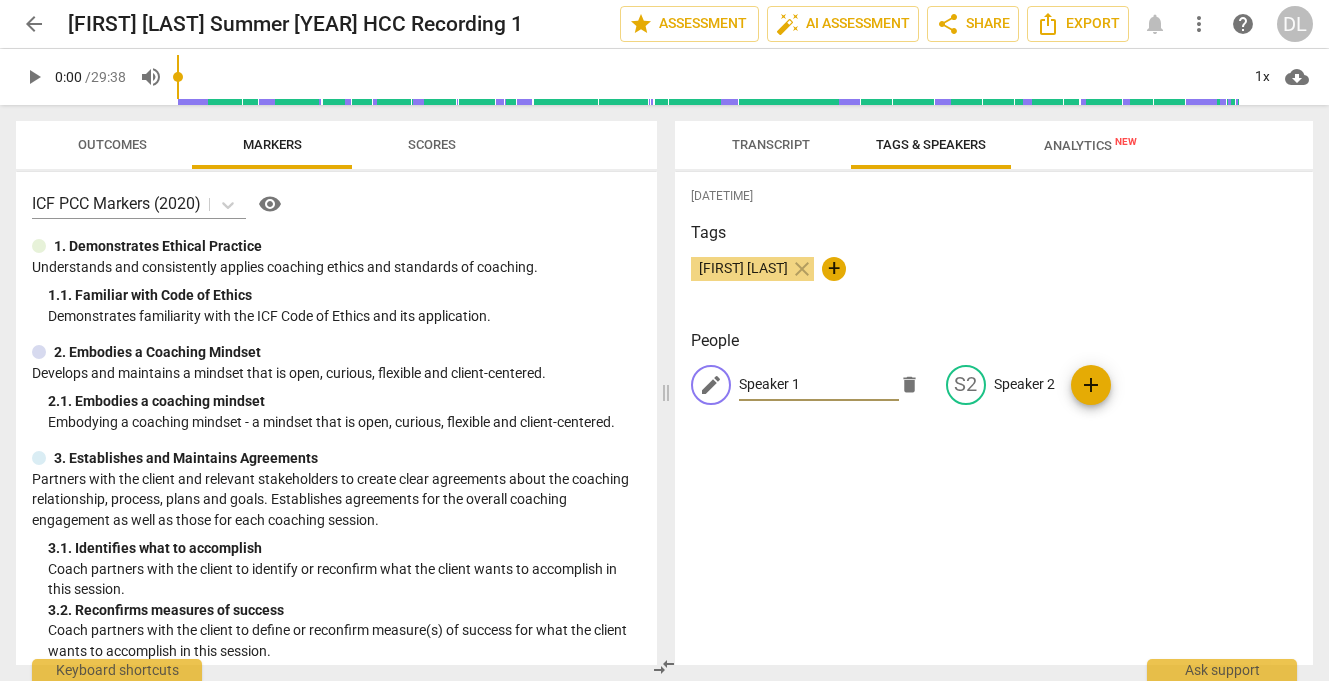 click on "[FIRST] [LAST]" at bounding box center (743, 268) 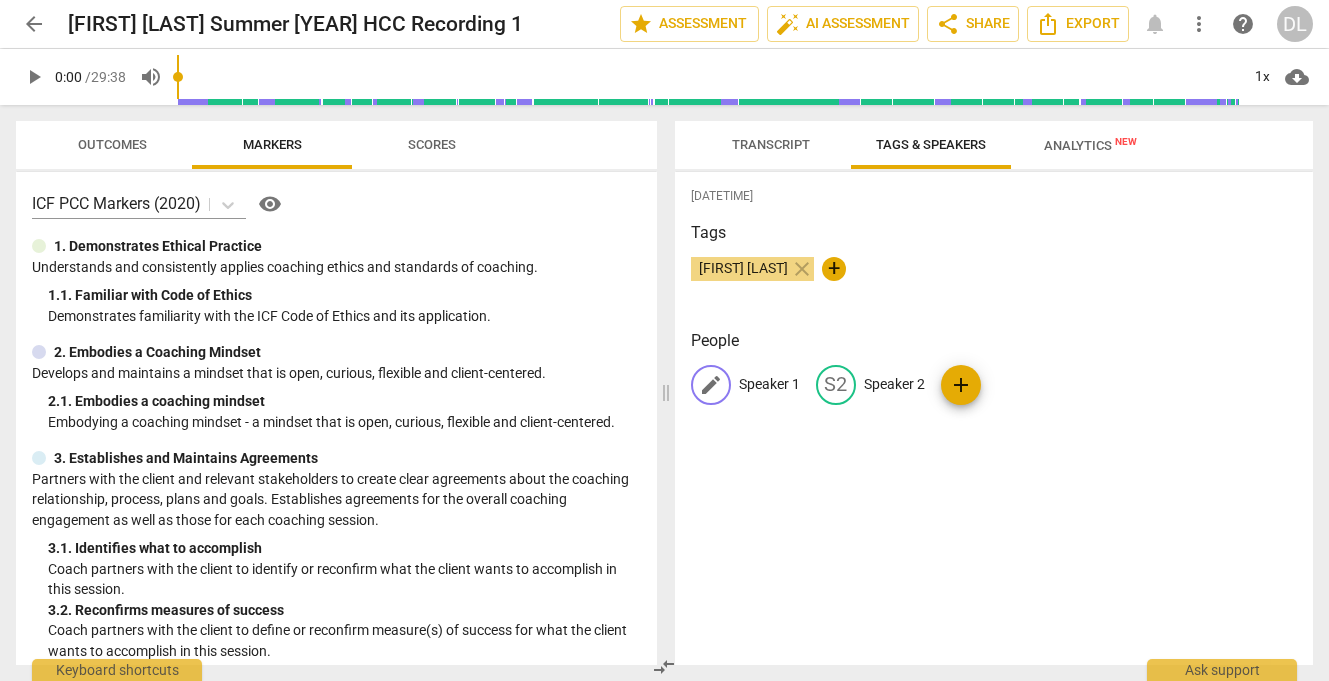 click on "Speaker 1" at bounding box center [769, 384] 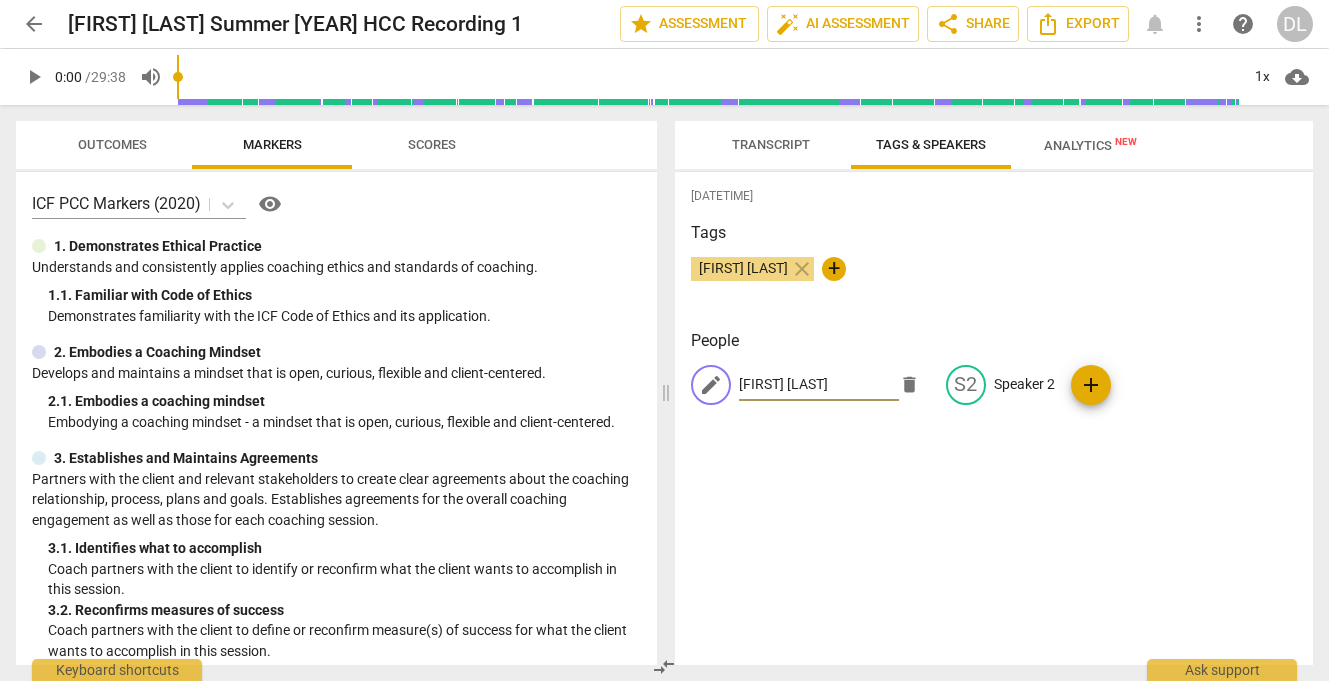 type on "[FIRST] [LAST]" 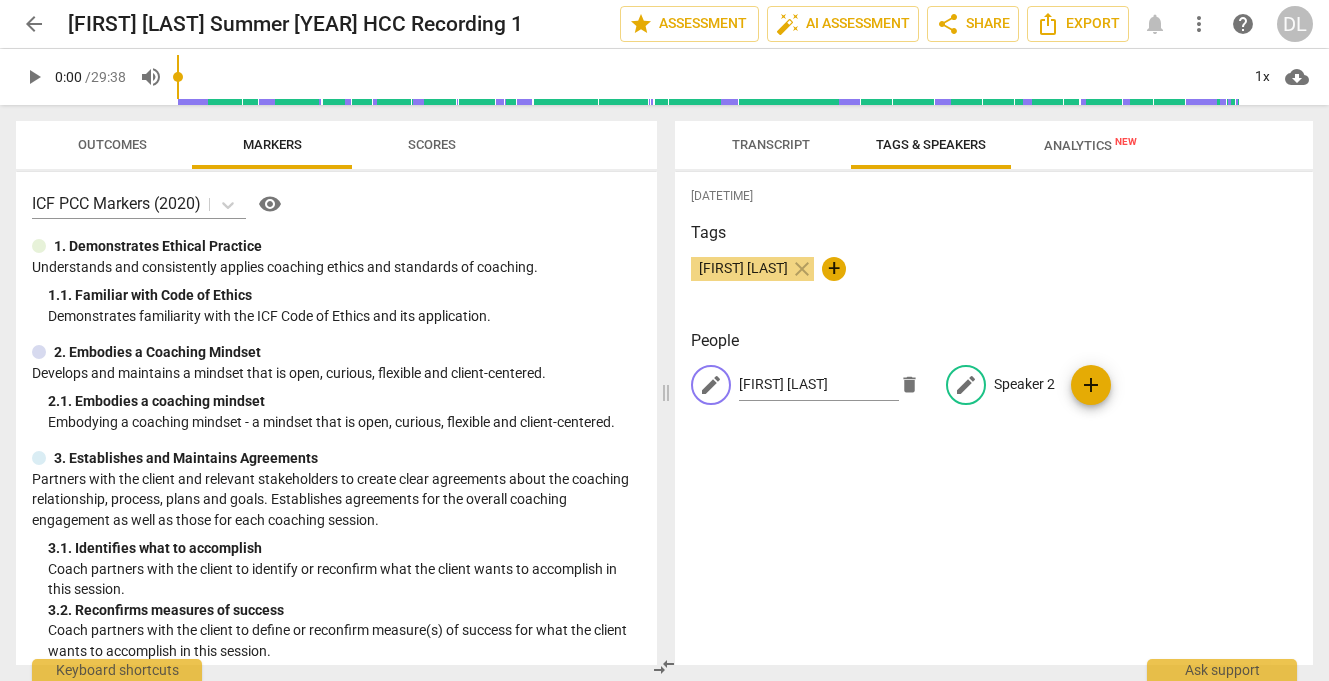 click on "edit Speaker 2" at bounding box center [1000, 385] 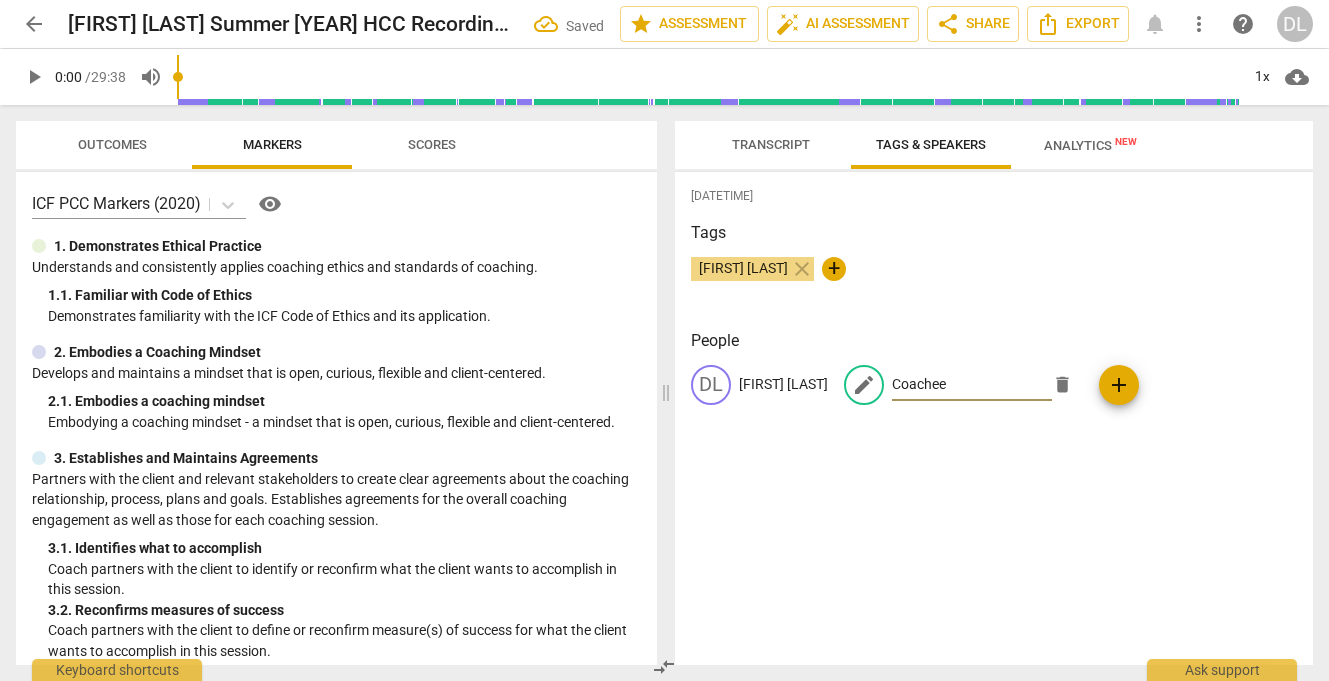 type on "Coachee" 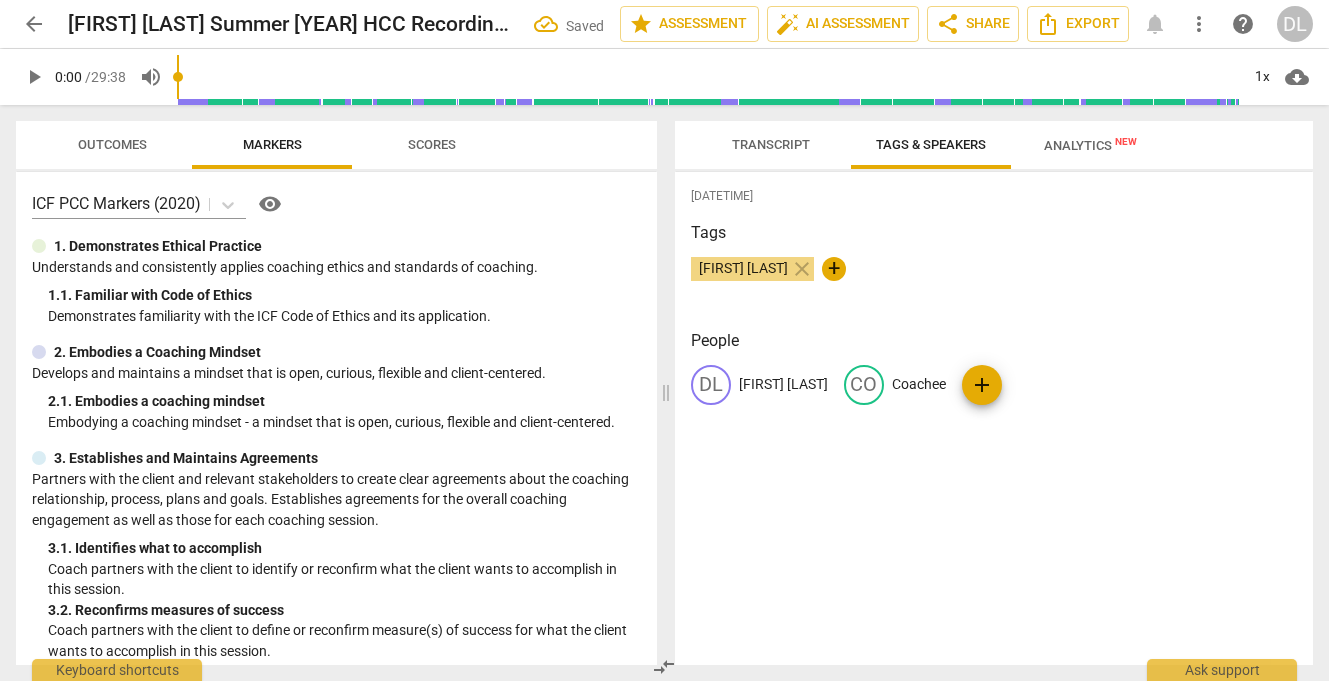 click on "Transcript" at bounding box center [771, 144] 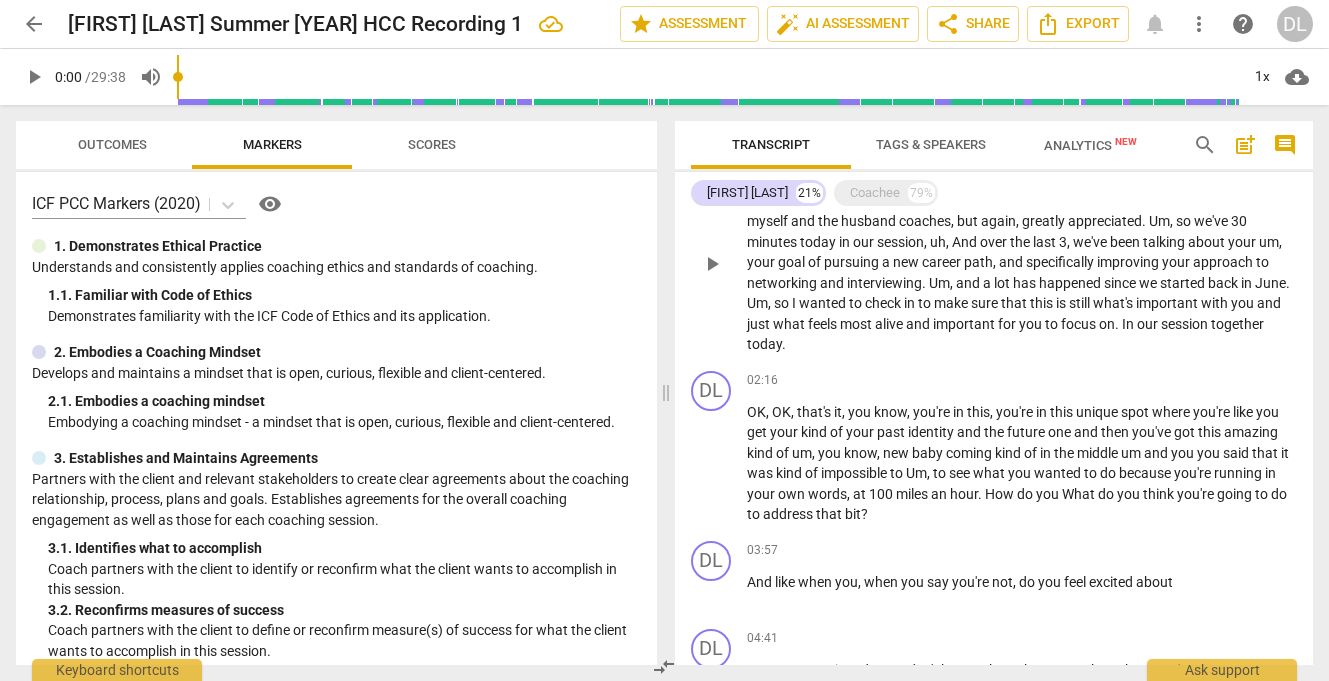 scroll, scrollTop: 0, scrollLeft: 0, axis: both 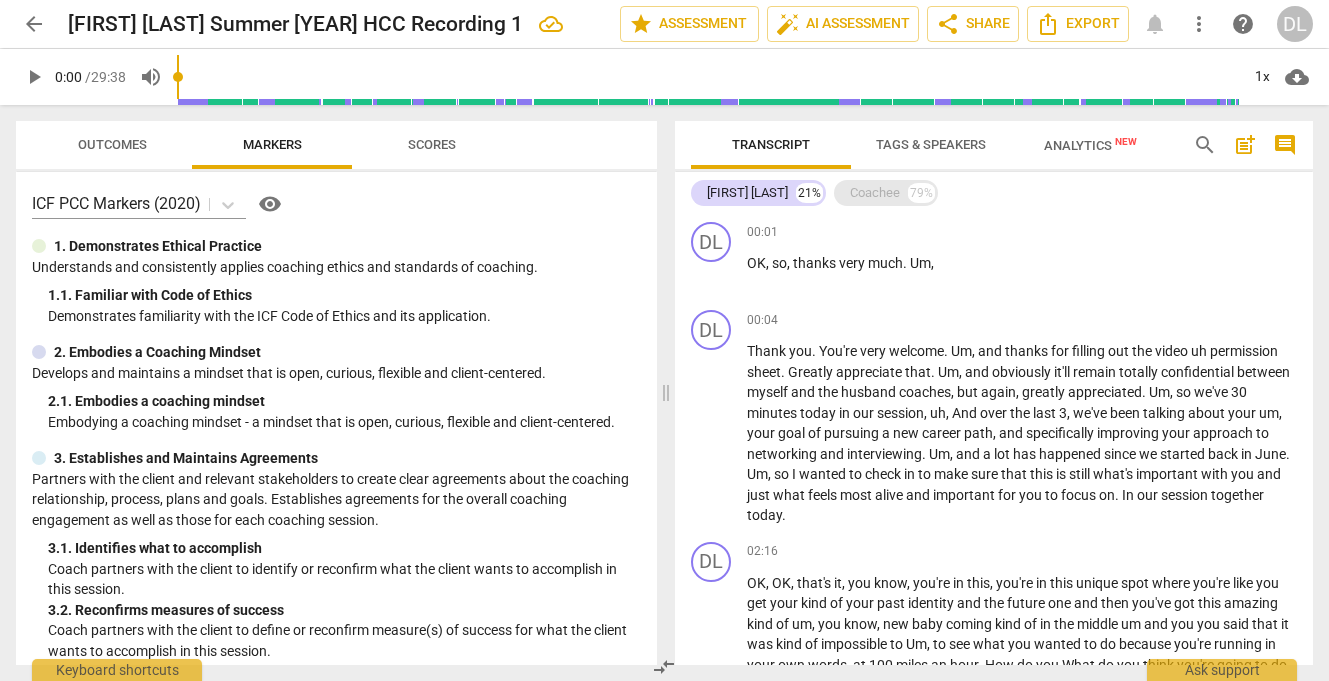 click on "Coachee" at bounding box center [875, 193] 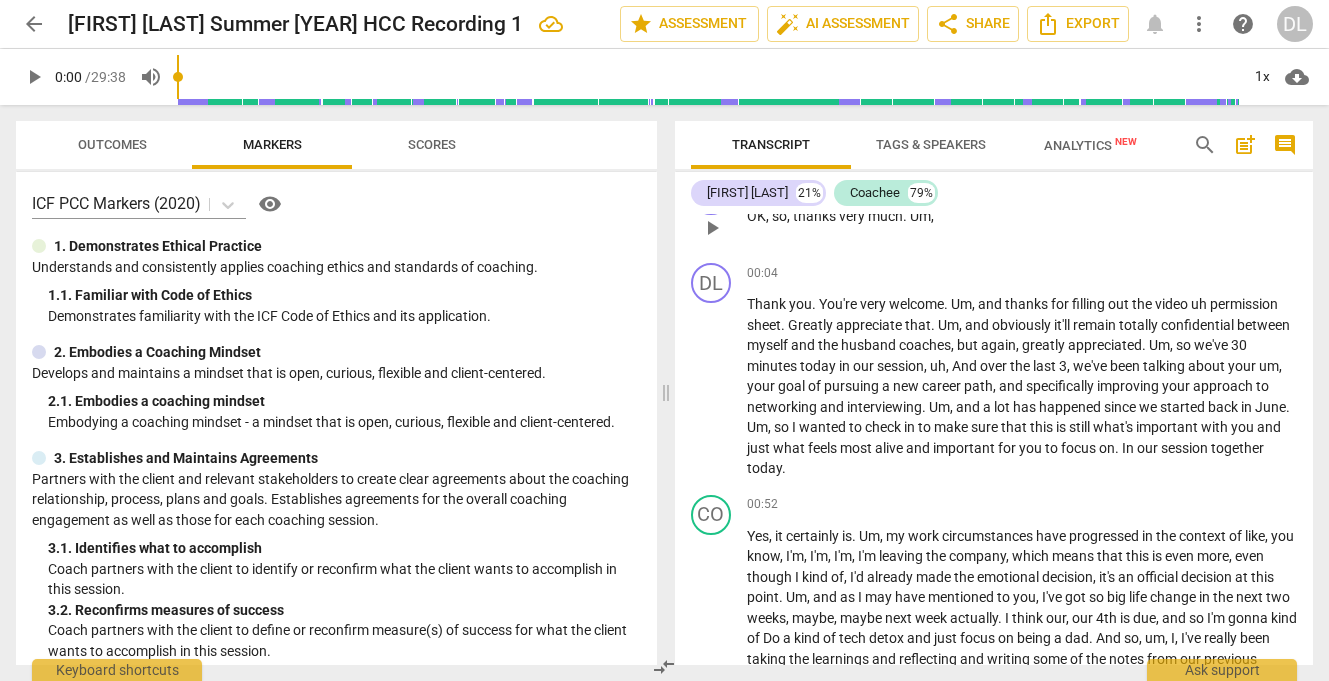 scroll, scrollTop: 0, scrollLeft: 0, axis: both 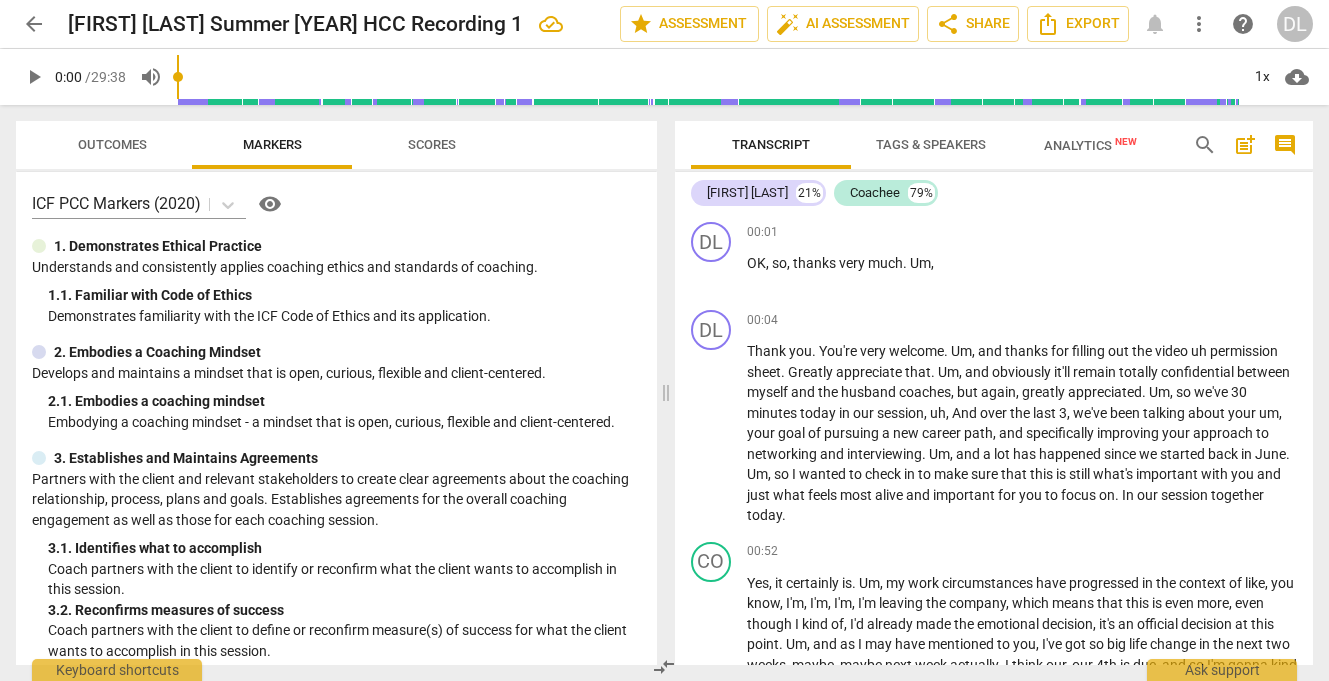 click on "Outcomes" at bounding box center [112, 144] 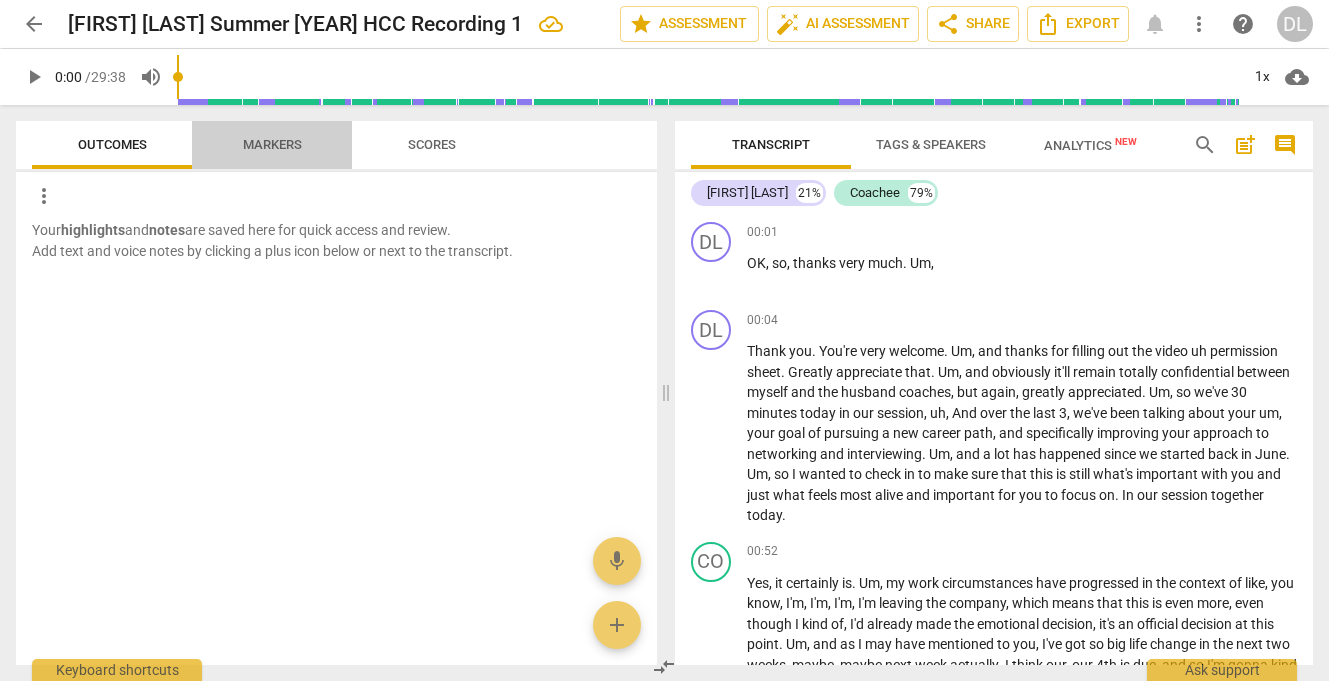 click on "Markers" at bounding box center (272, 144) 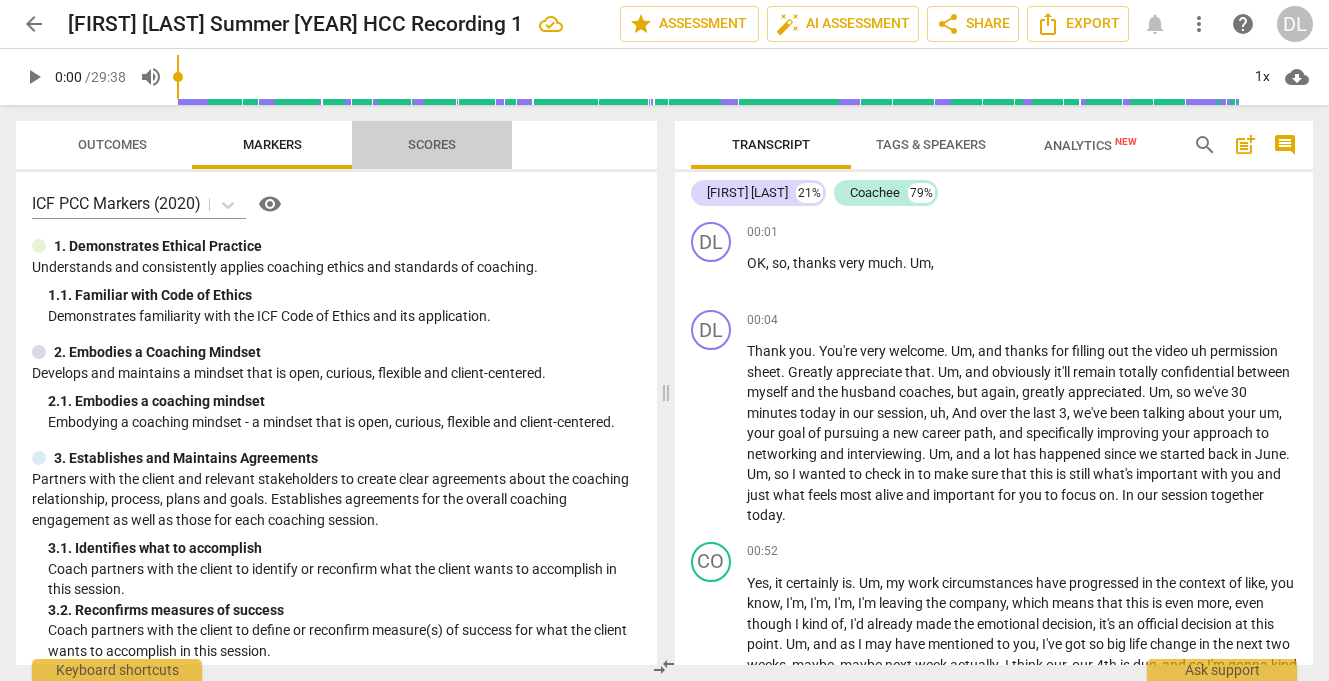 click on "Scores" at bounding box center (432, 144) 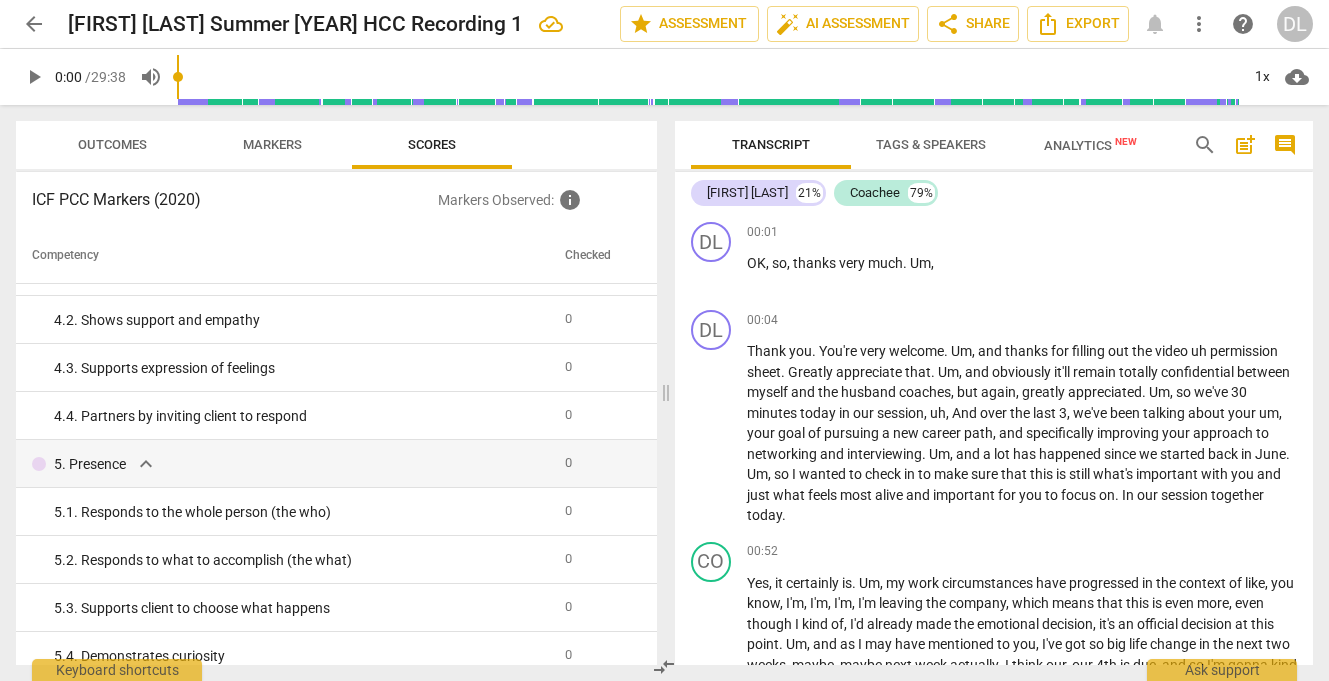 scroll, scrollTop: 0, scrollLeft: 0, axis: both 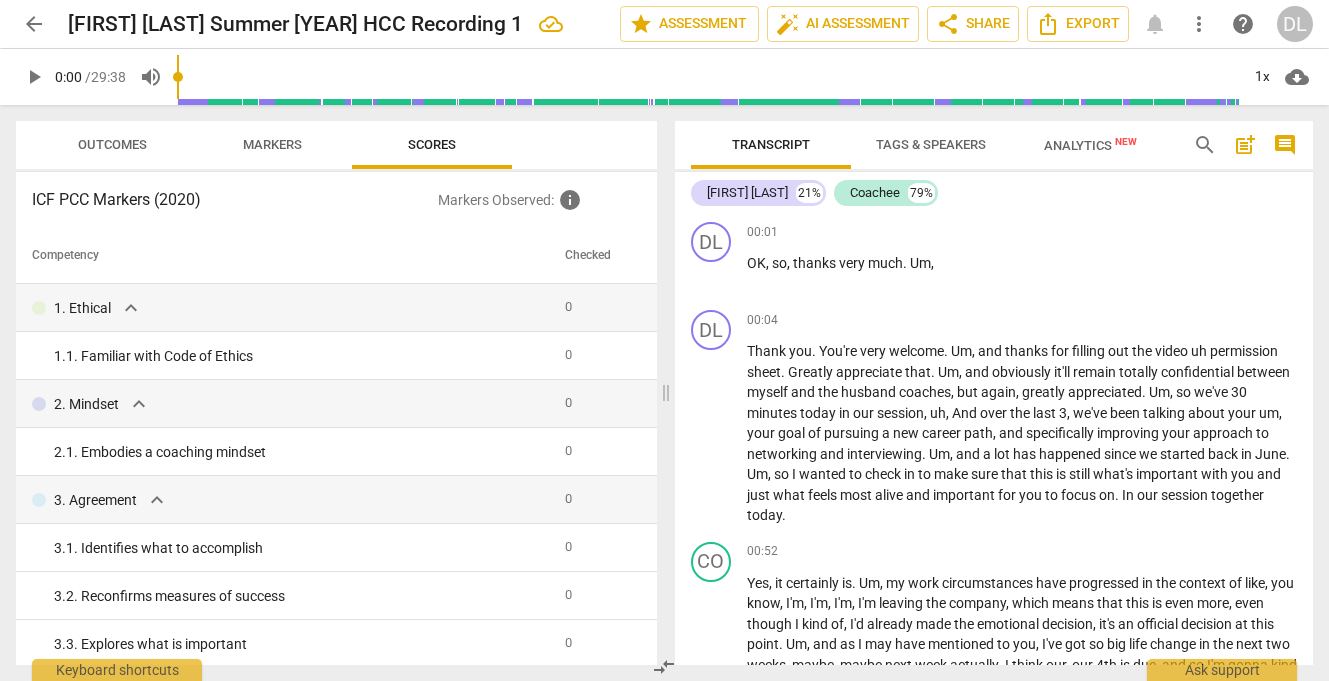 click on "Analytics   New" at bounding box center (1090, 145) 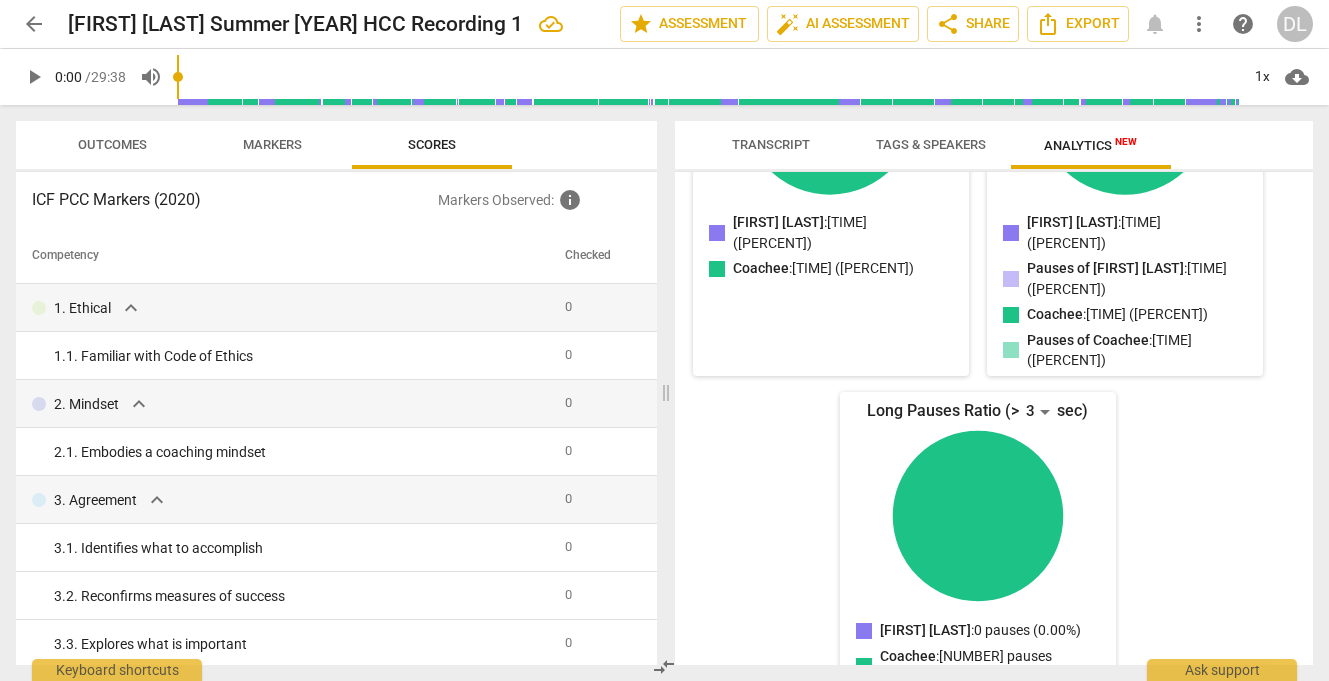 scroll, scrollTop: 0, scrollLeft: 0, axis: both 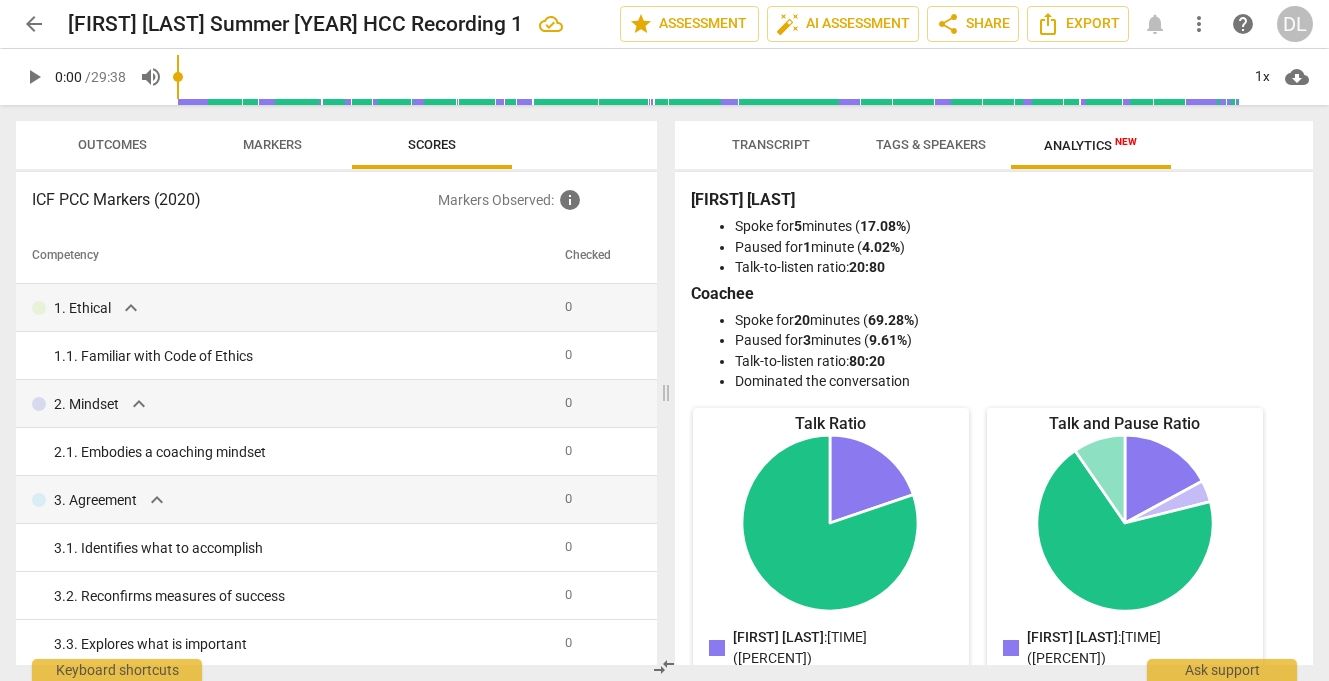click on "Transcript" at bounding box center [771, 144] 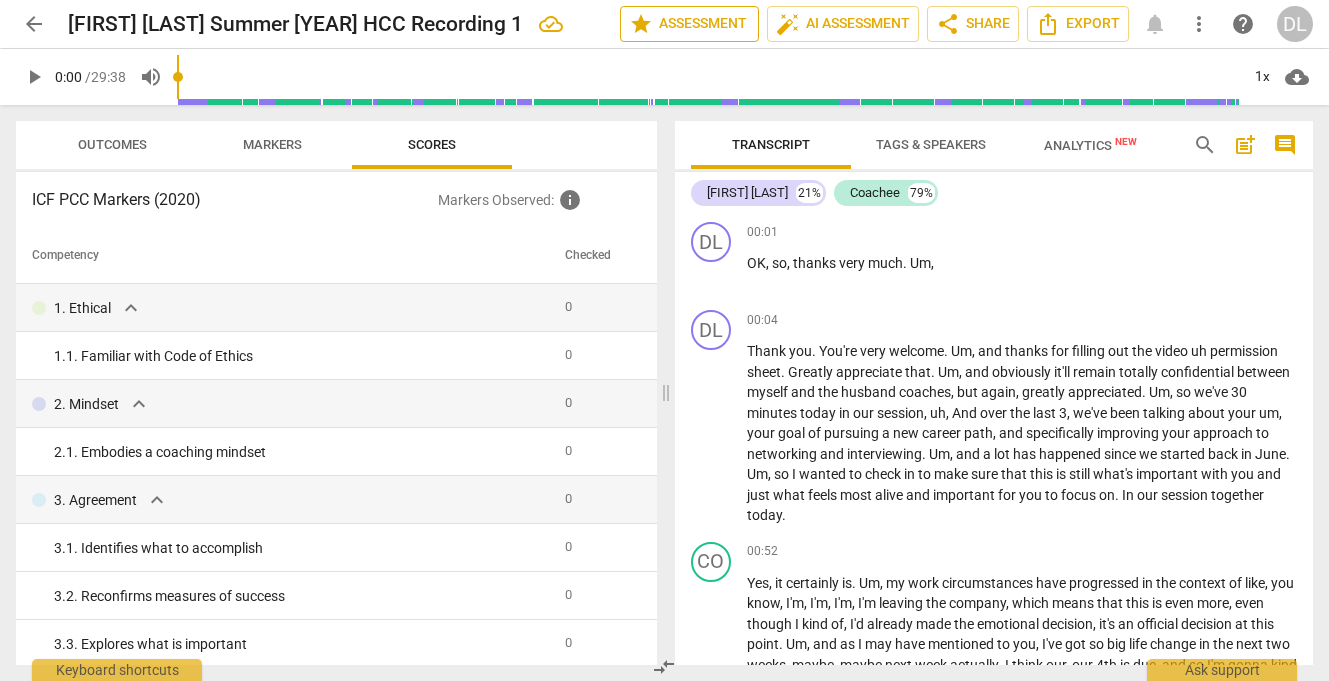 click on "star    Assessment" at bounding box center (689, 24) 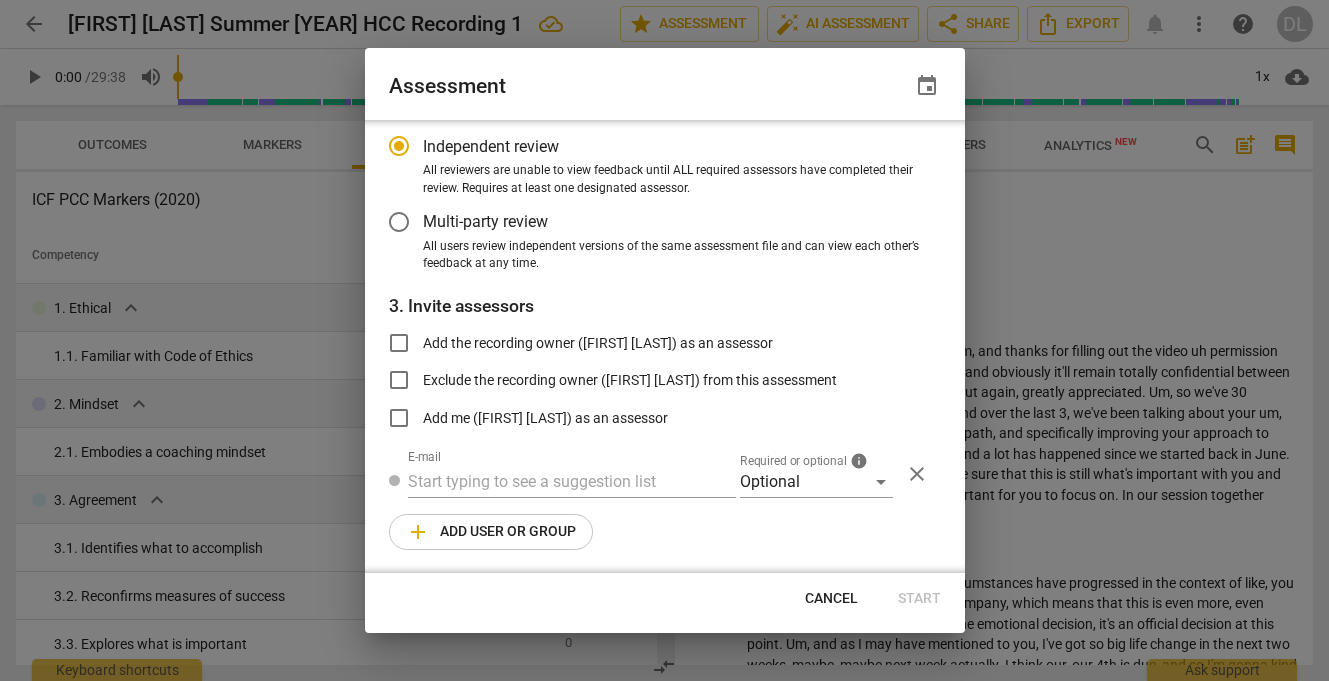 scroll, scrollTop: 0, scrollLeft: 0, axis: both 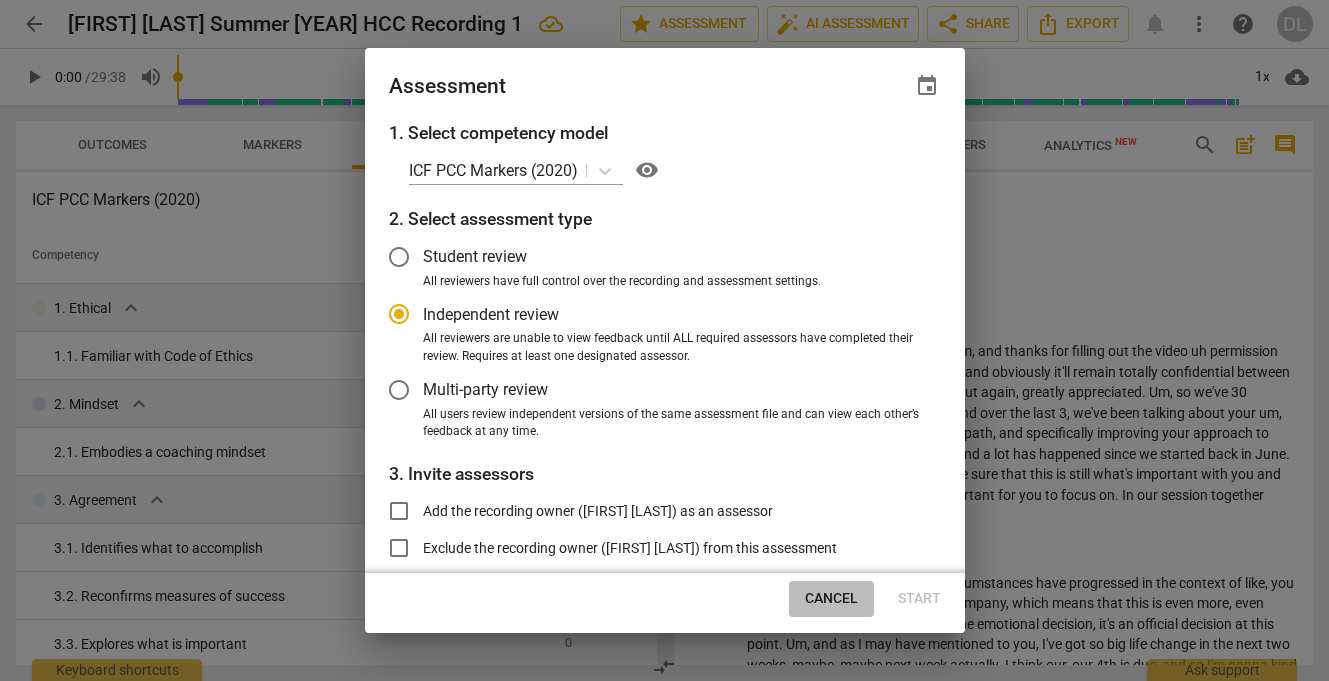 click on "Cancel" at bounding box center (831, 599) 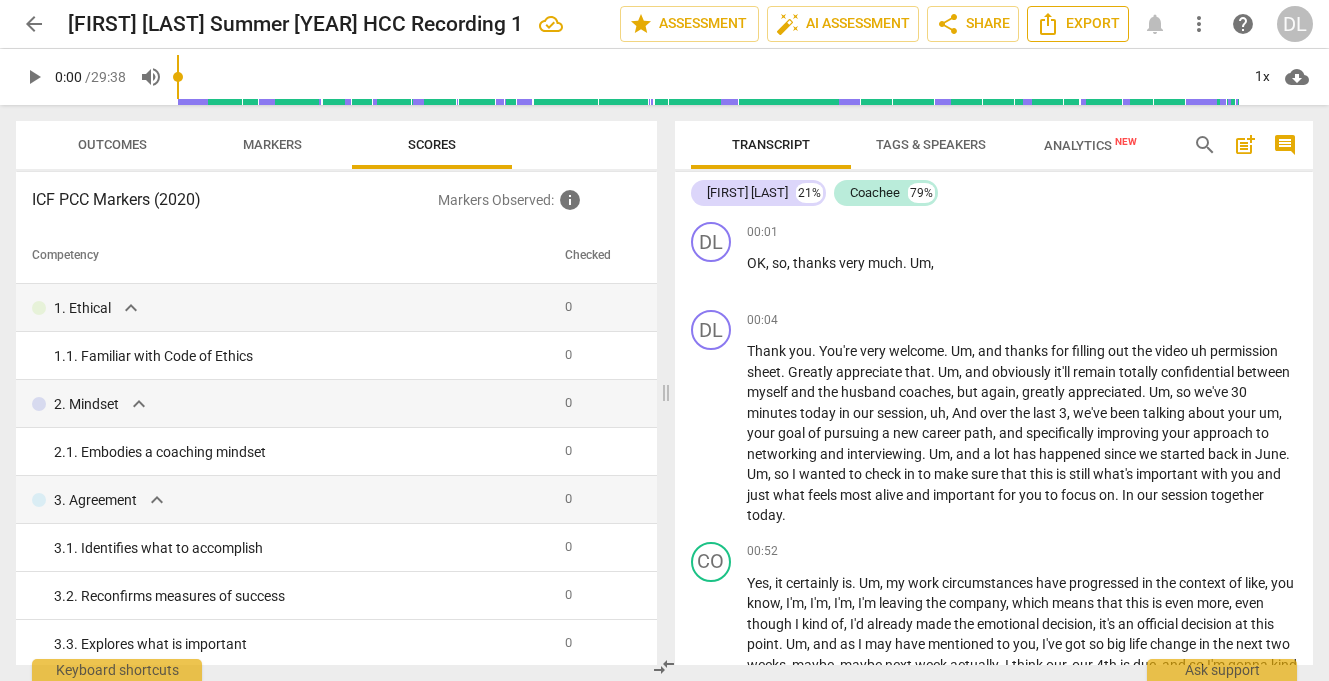 click on "Export" at bounding box center [1078, 24] 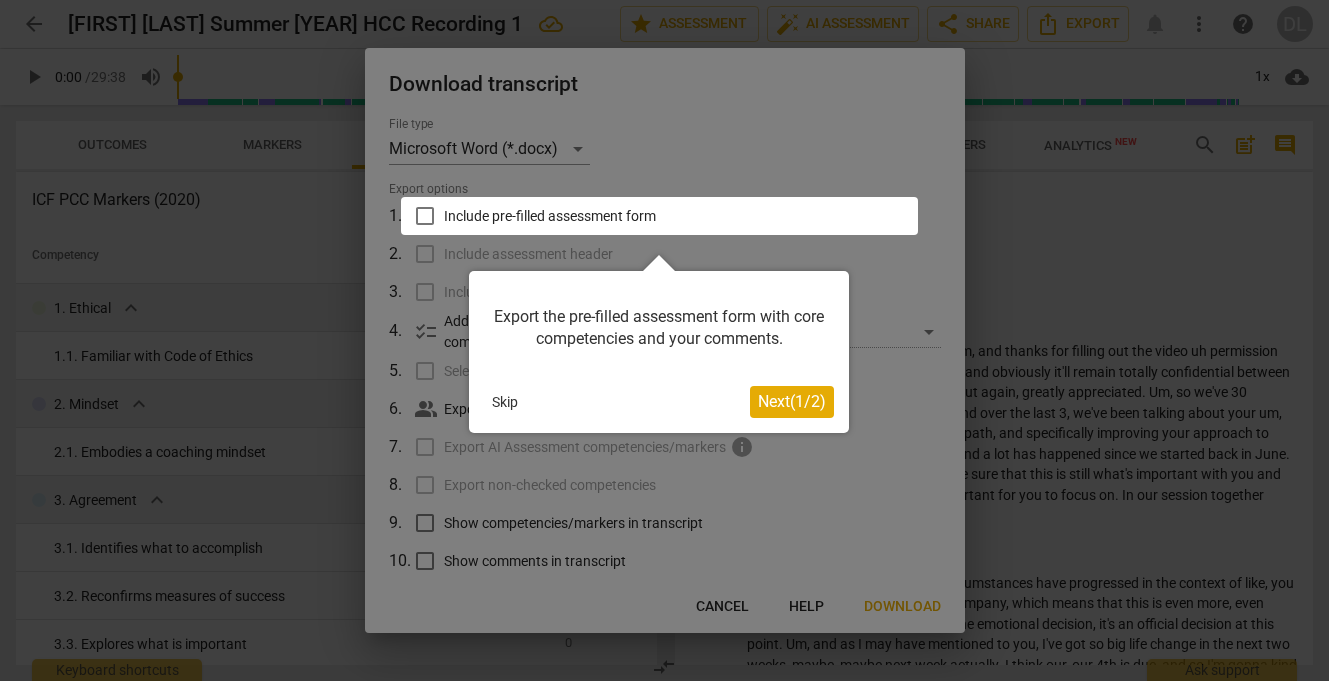 click on "Next  ( 1 / 2 )" at bounding box center [792, 401] 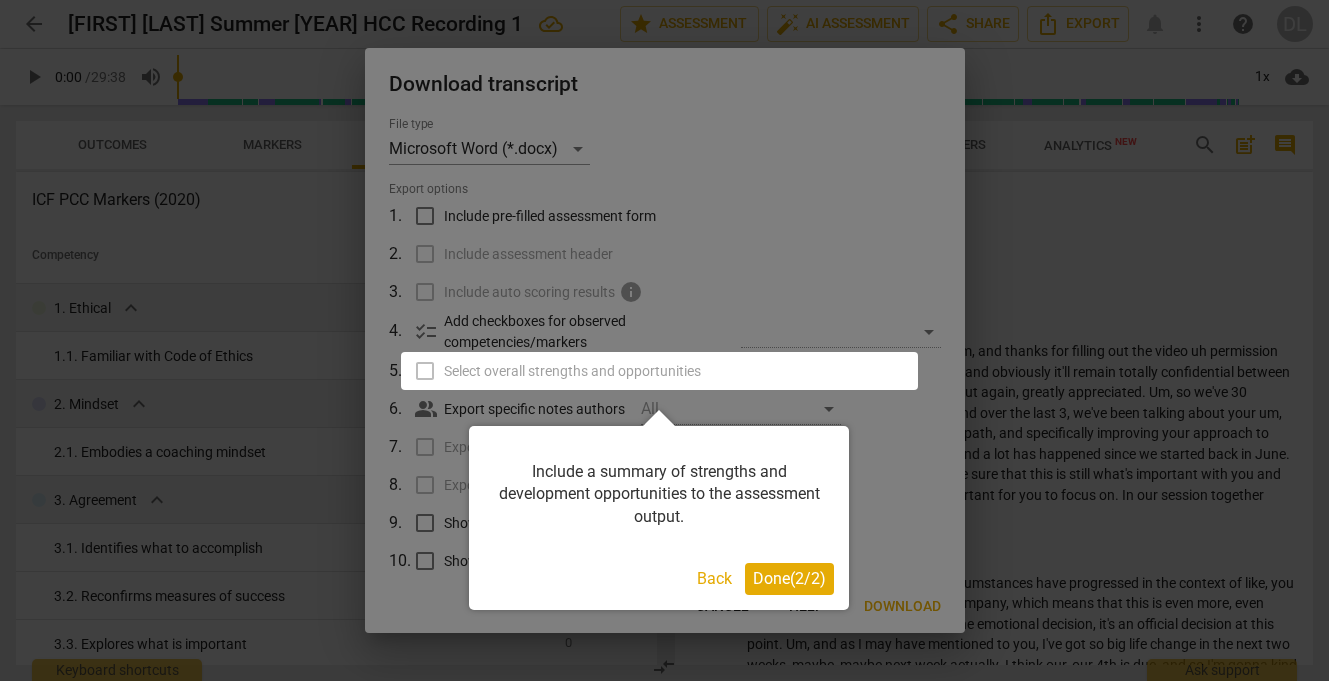 click on "Done  ( 2 / 2 )" at bounding box center (789, 578) 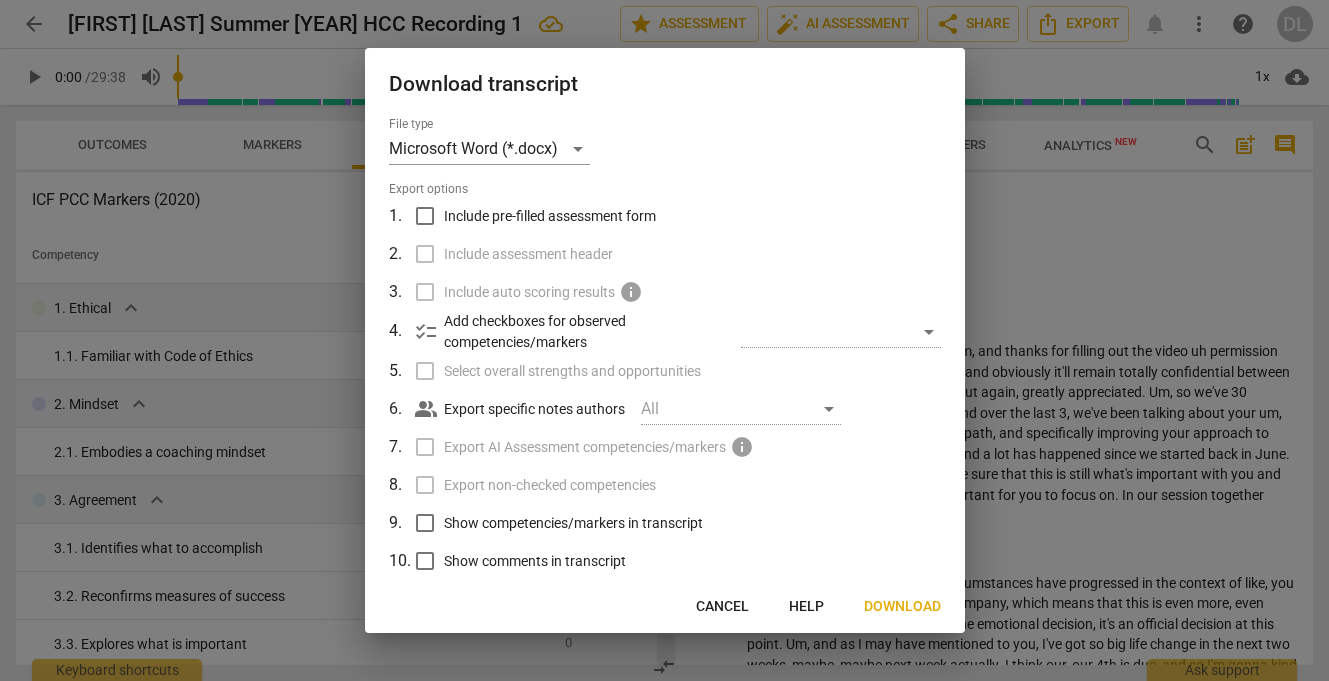click on "Include pre-filled assessment form" at bounding box center (425, 216) 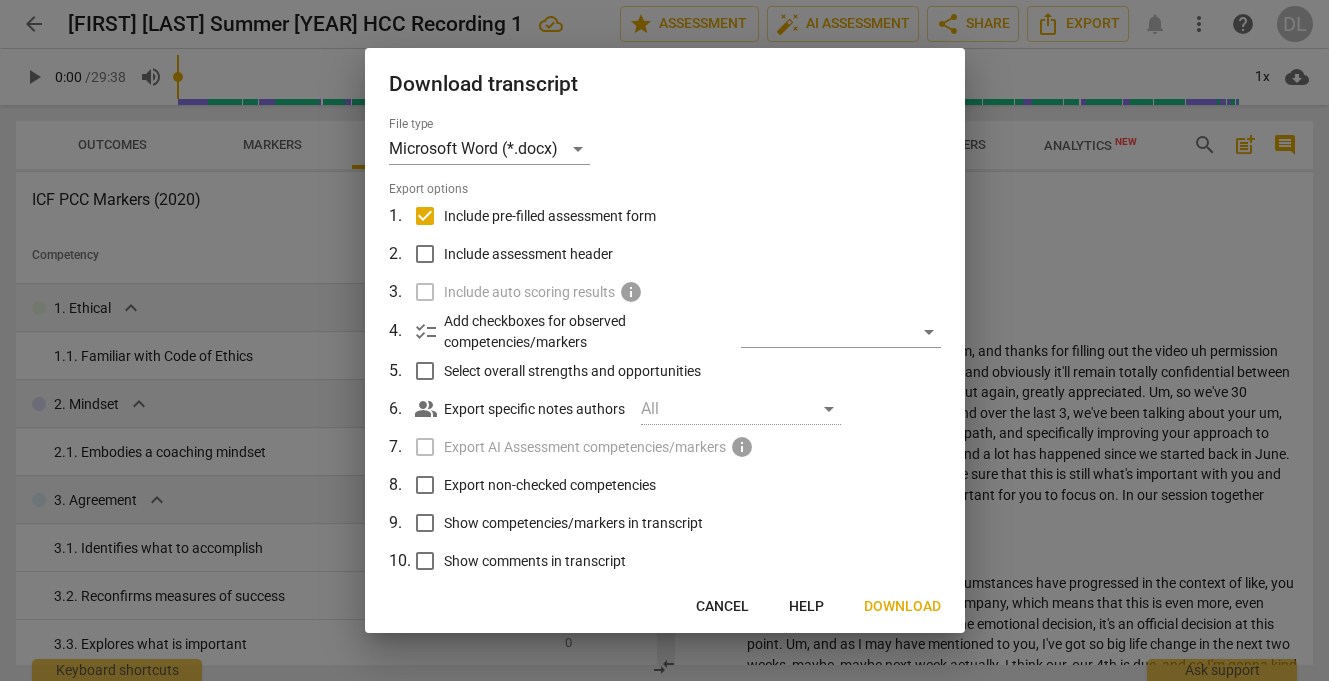 click on "Include assessment header" at bounding box center (425, 254) 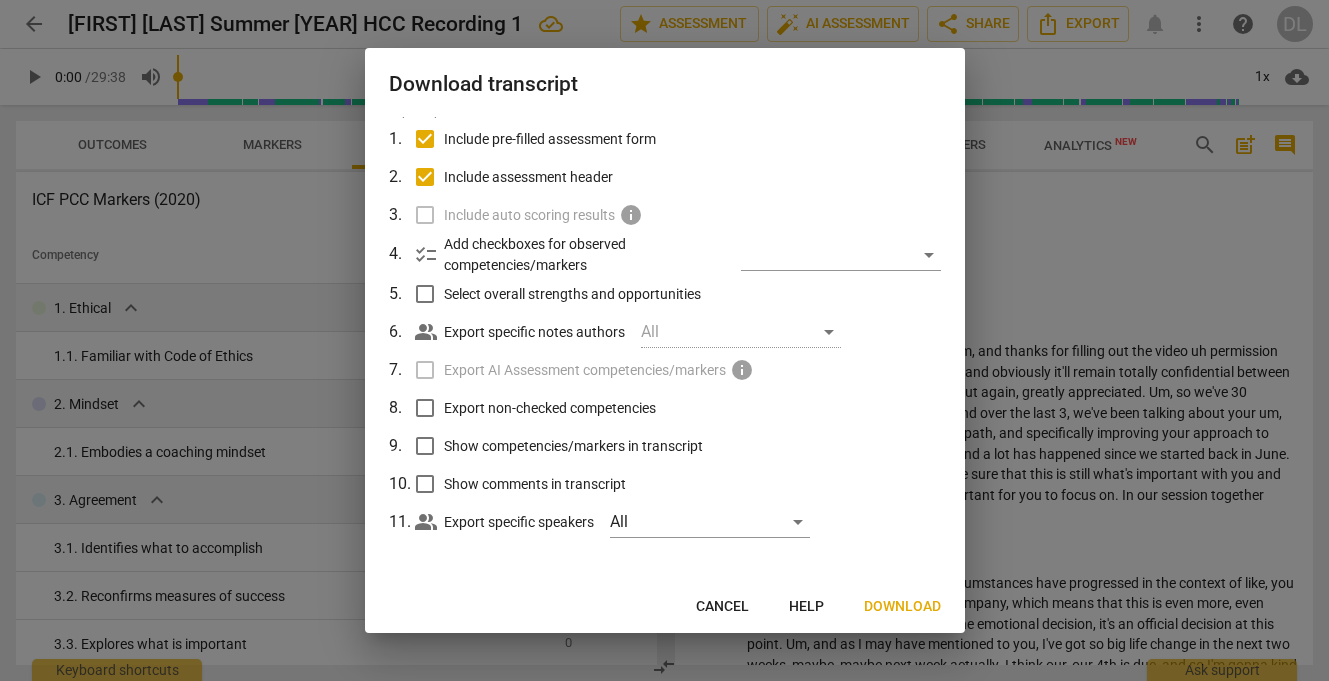 scroll, scrollTop: 0, scrollLeft: 0, axis: both 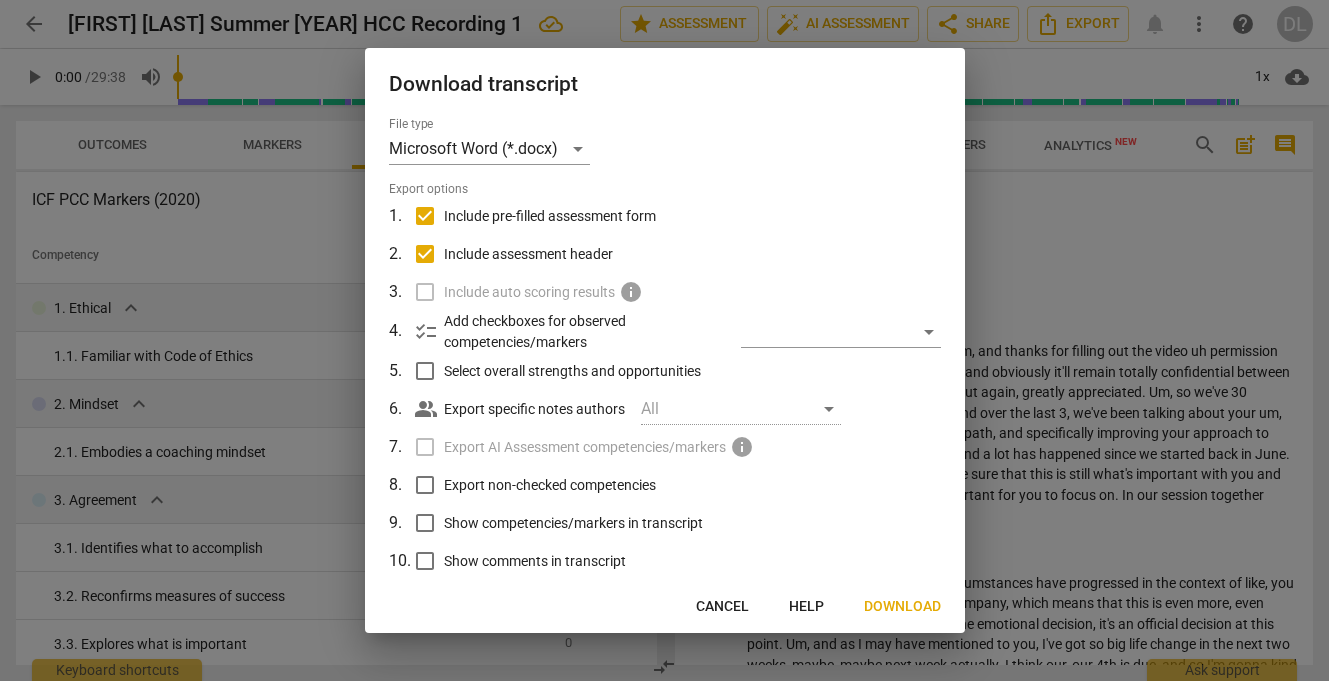 click on "Download" at bounding box center [902, 607] 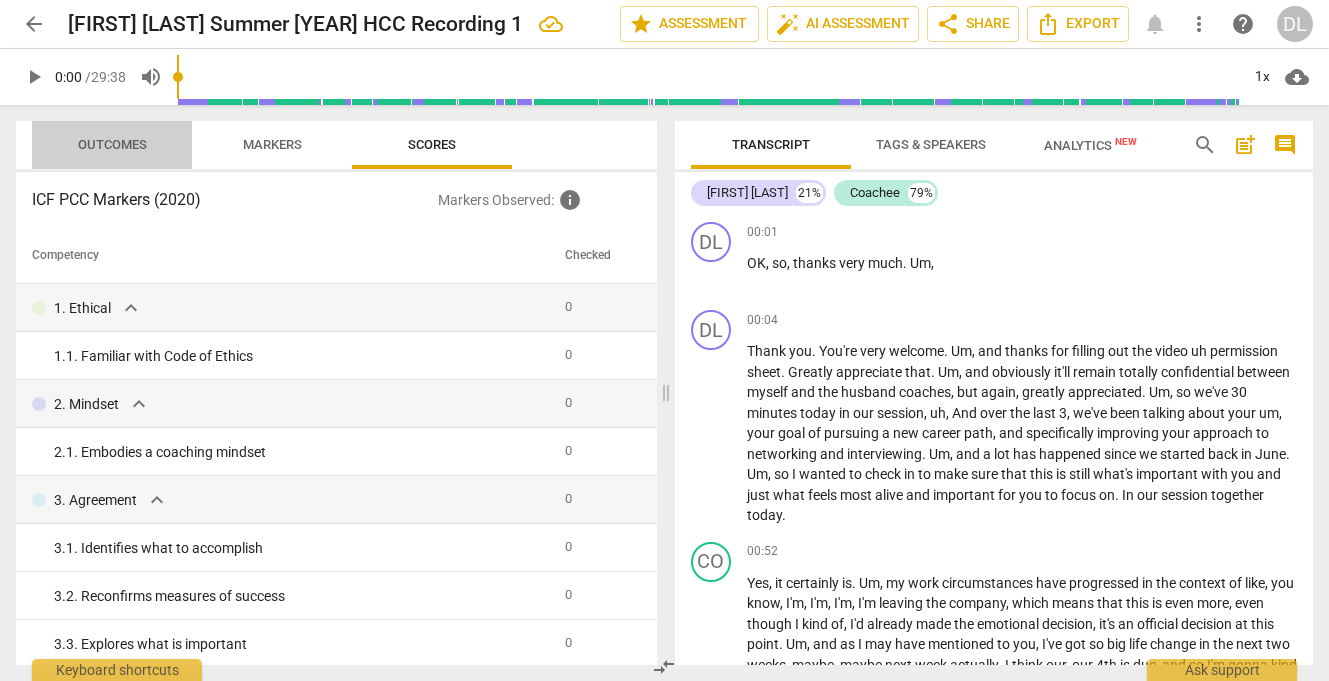 click on "Outcomes" at bounding box center [112, 144] 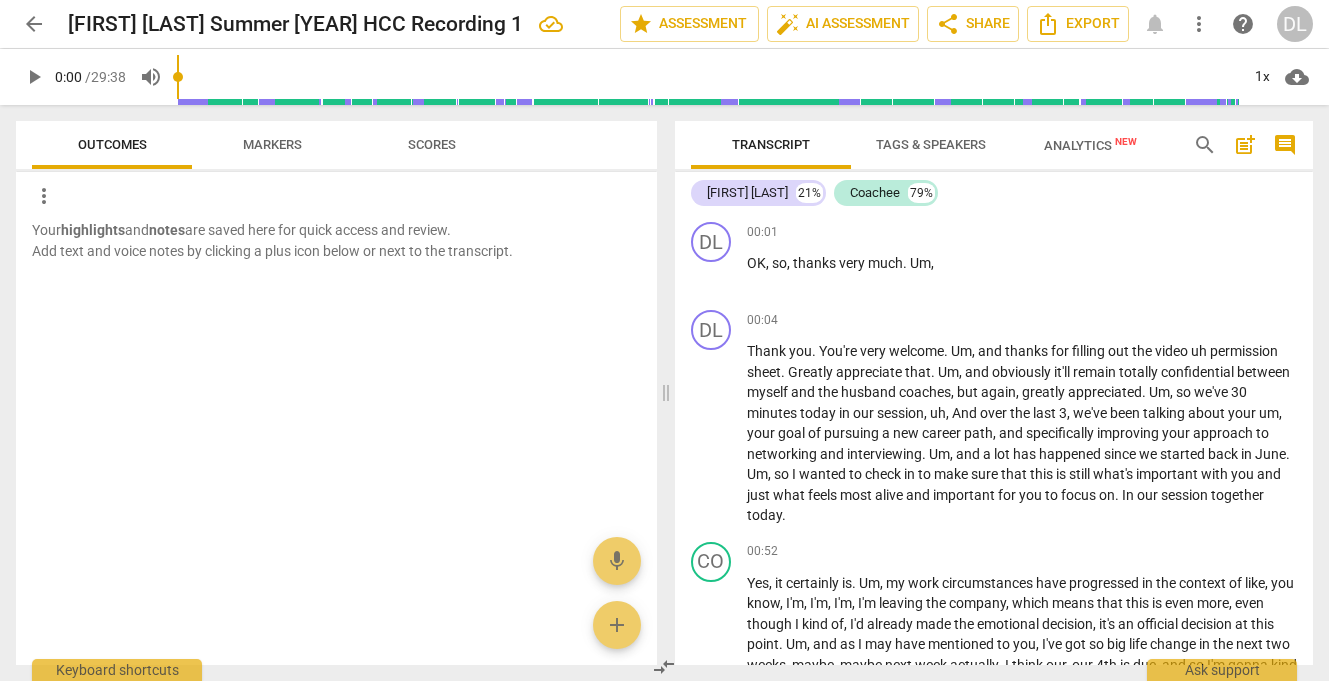 click on "Tags & Speakers" at bounding box center [931, 145] 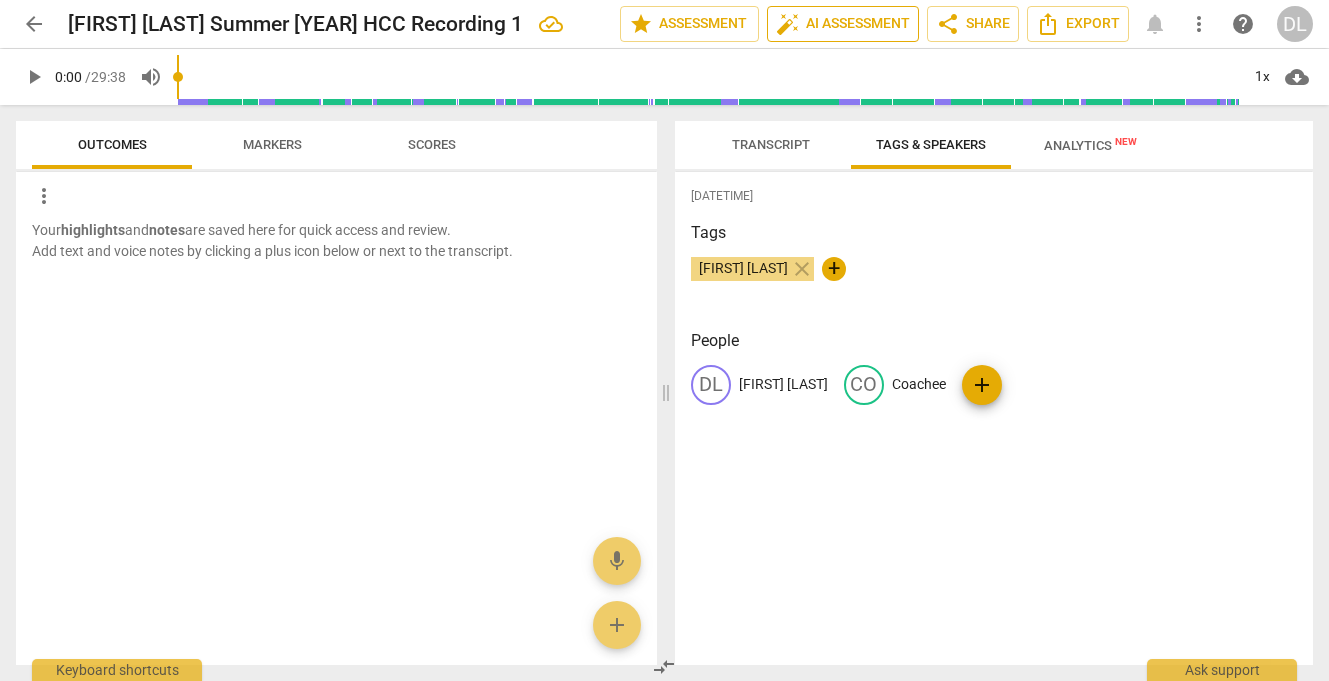 click on "auto_fix_high    AI Assessment" at bounding box center [843, 24] 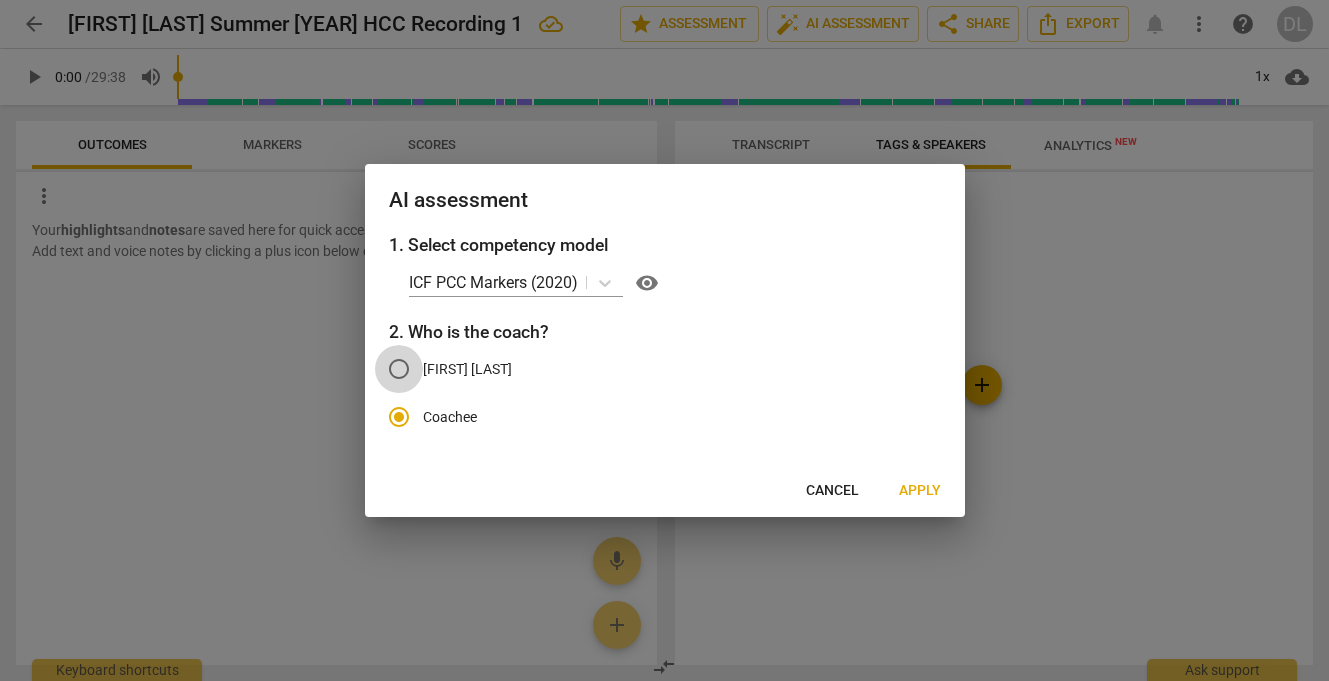 click on "[FIRST] [LAST]" at bounding box center [399, 369] 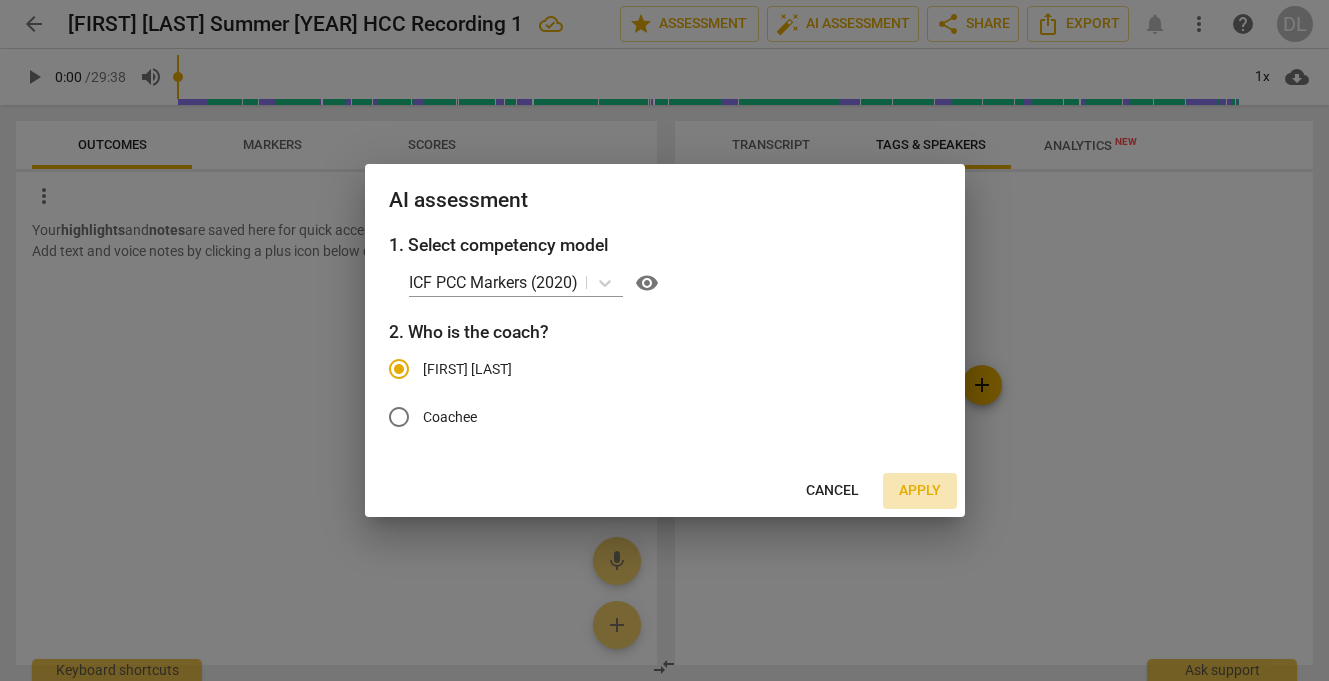 click on "Apply" at bounding box center [920, 491] 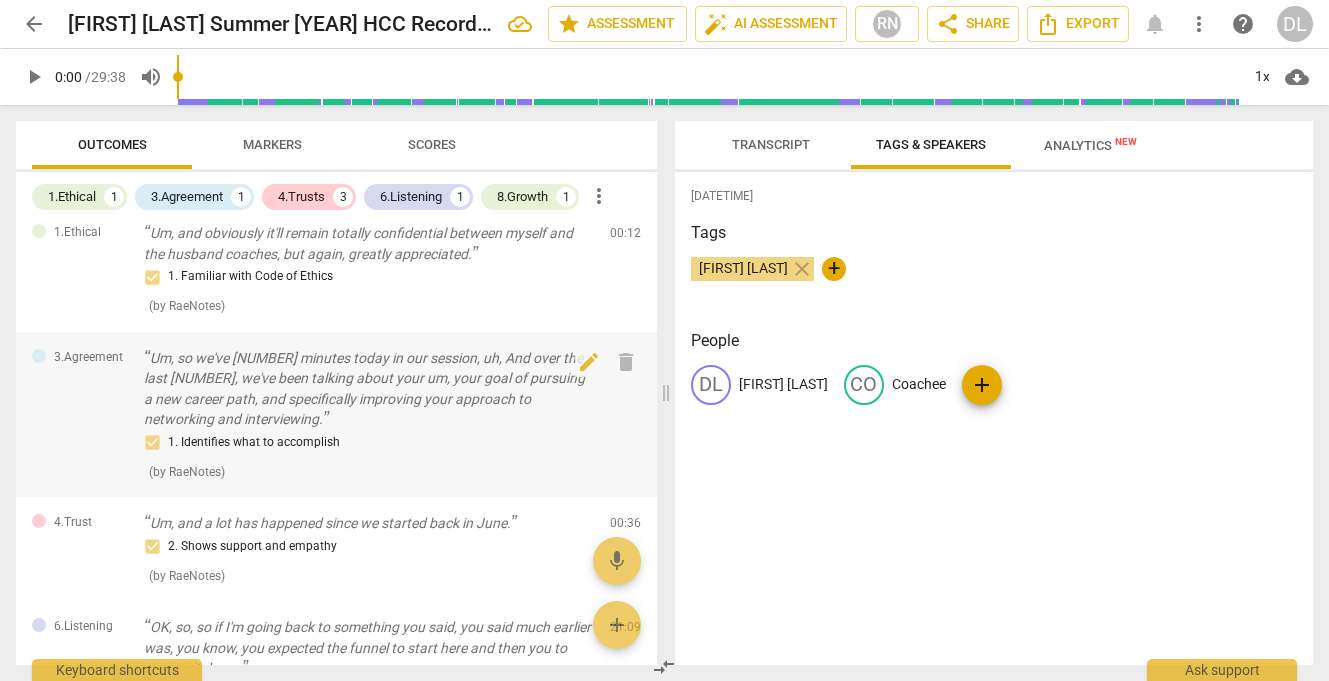 scroll, scrollTop: 0, scrollLeft: 0, axis: both 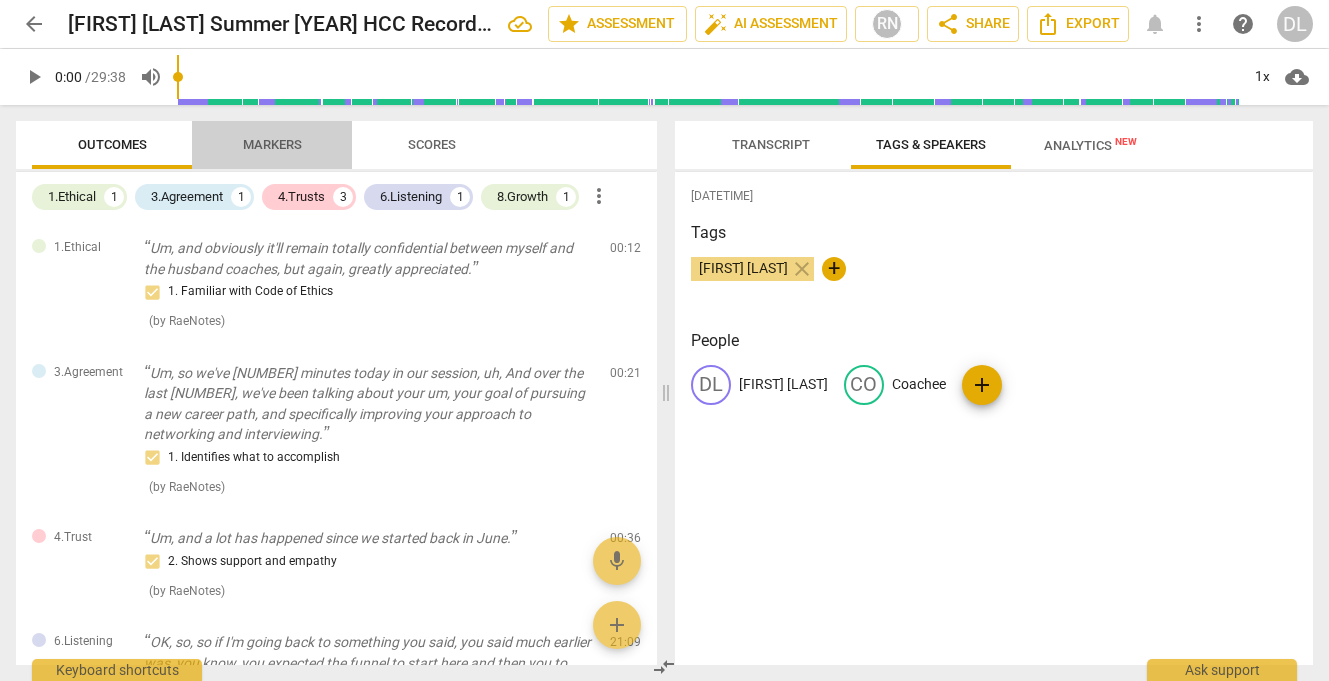 click on "Markers" at bounding box center (272, 144) 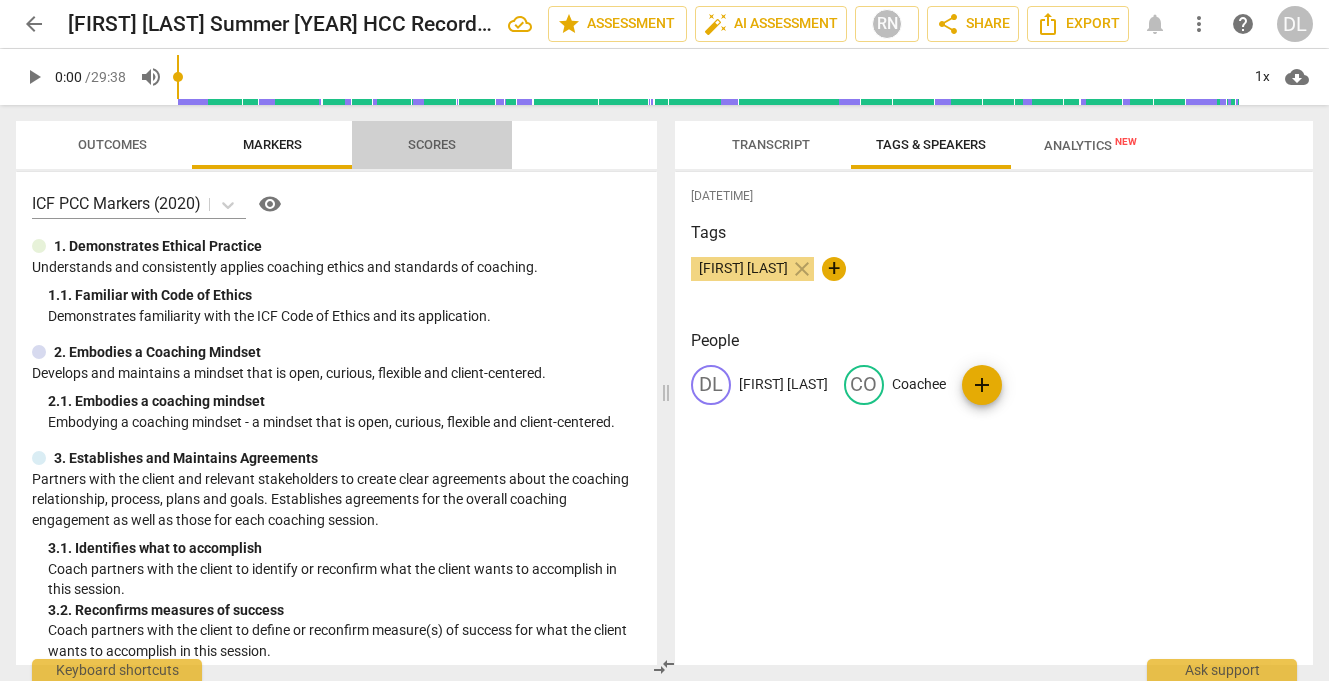 click on "Scores" at bounding box center (432, 144) 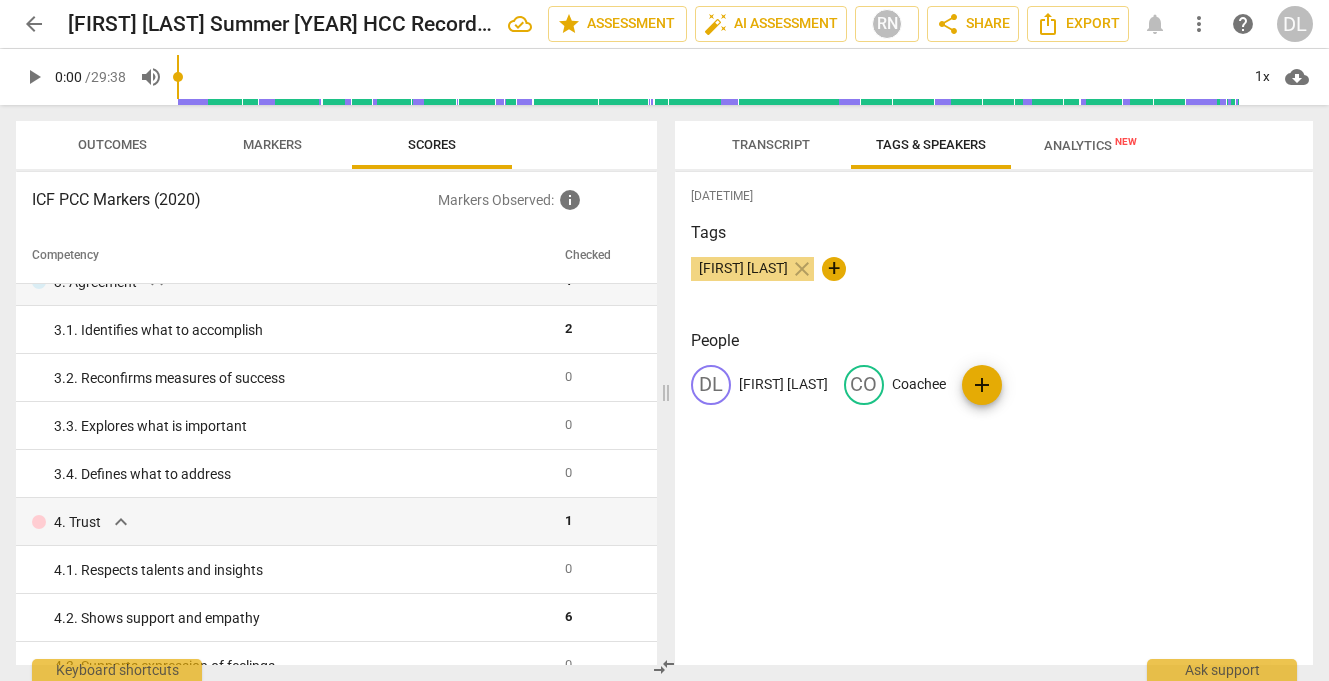 scroll, scrollTop: 0, scrollLeft: 0, axis: both 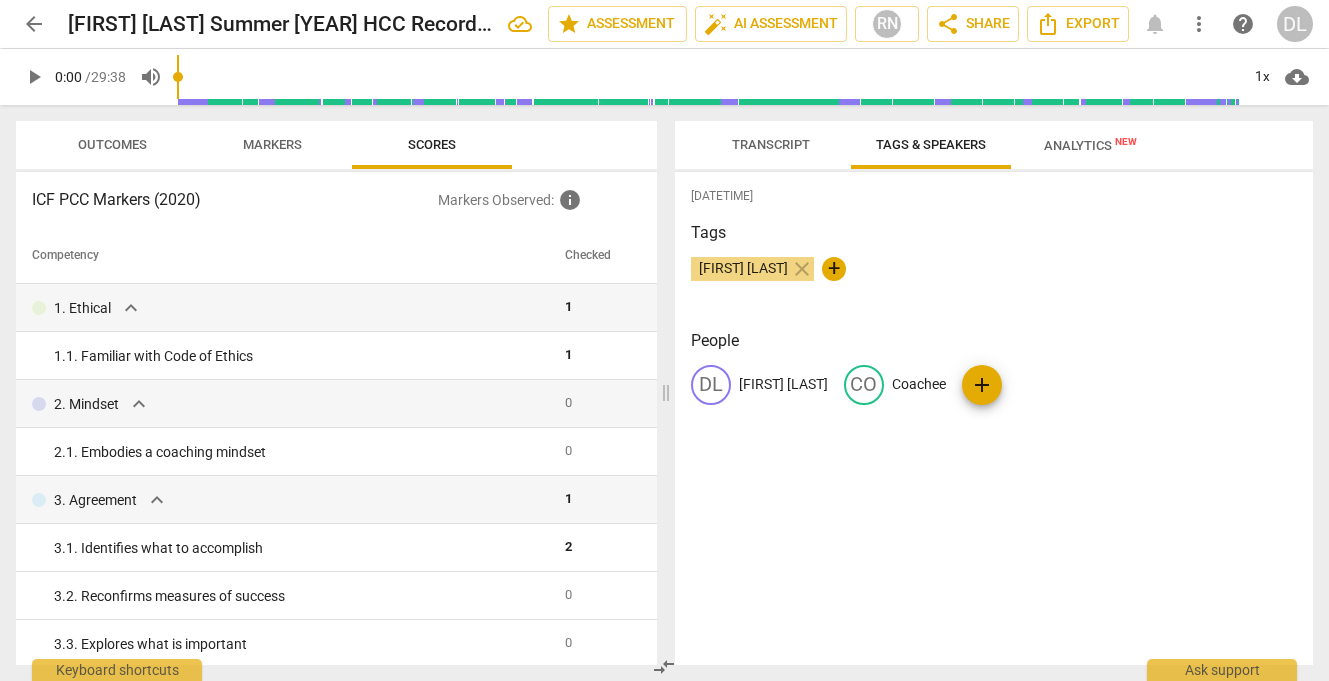 click on "Outcomes" at bounding box center (112, 144) 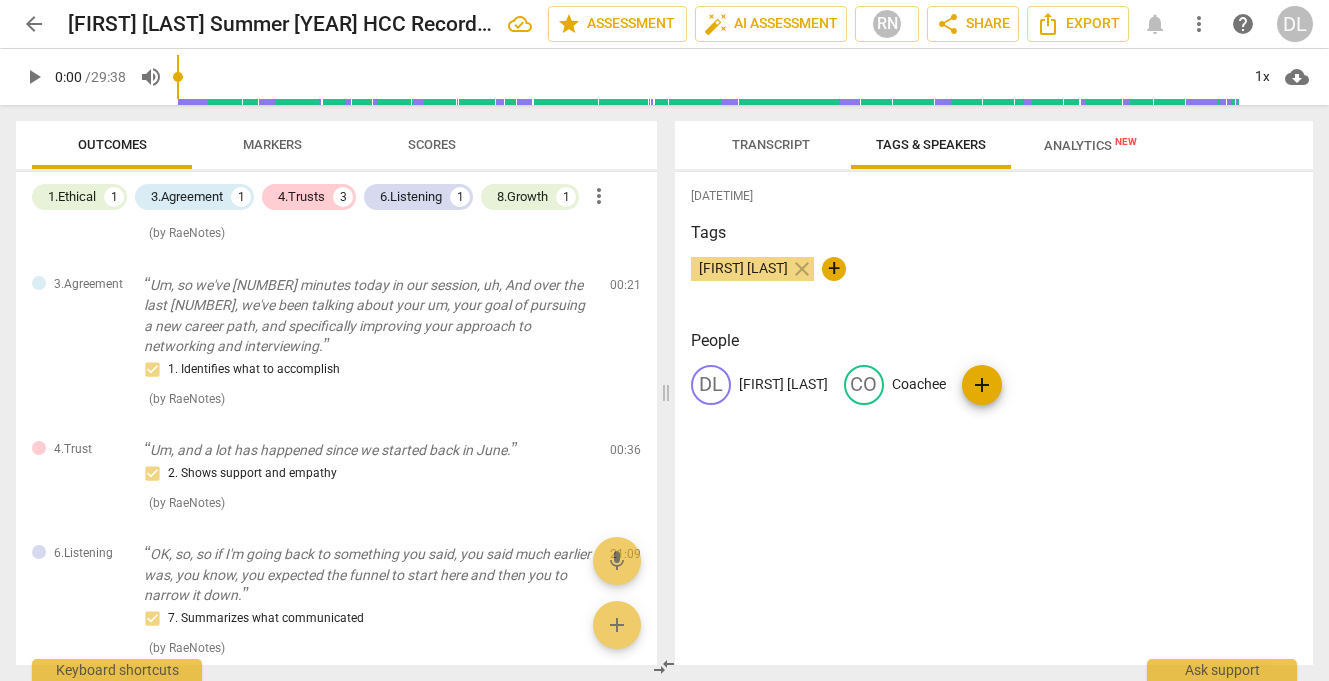 scroll, scrollTop: 0, scrollLeft: 0, axis: both 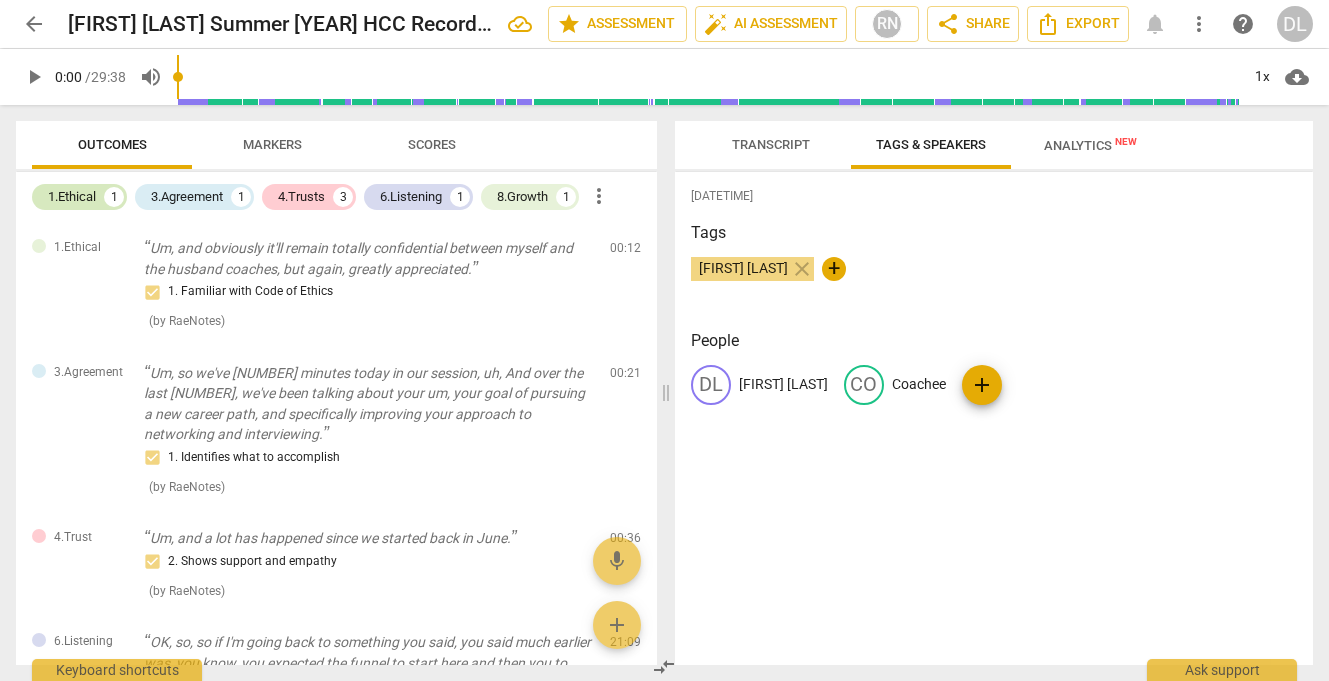 click on "1.Ethical" at bounding box center (72, 197) 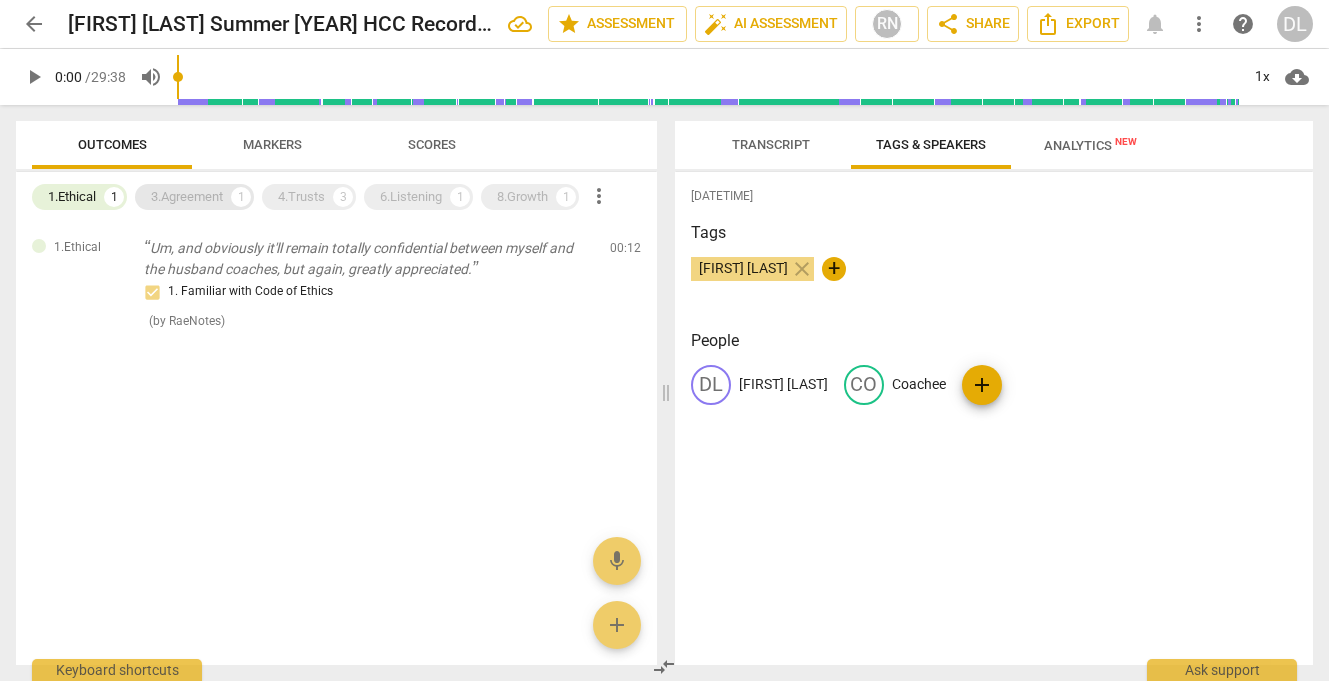 click on "3.Agreement" at bounding box center [187, 197] 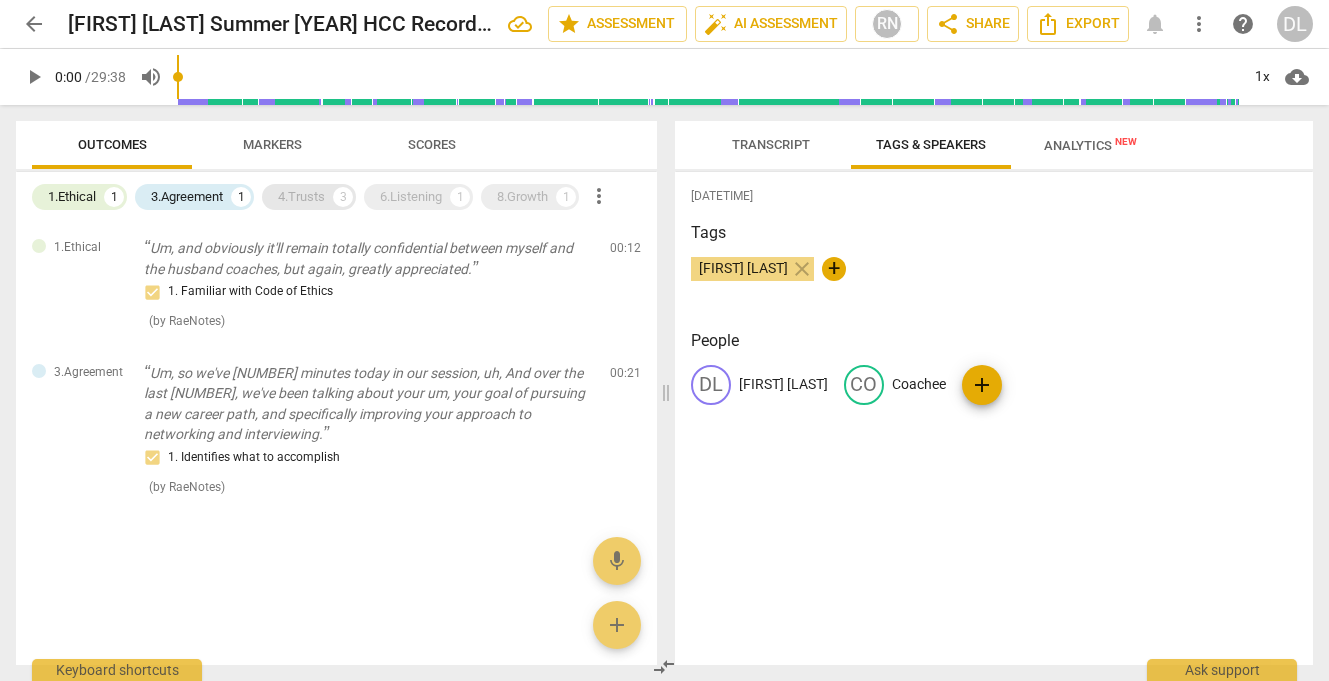click on "4.Trusts" at bounding box center (301, 197) 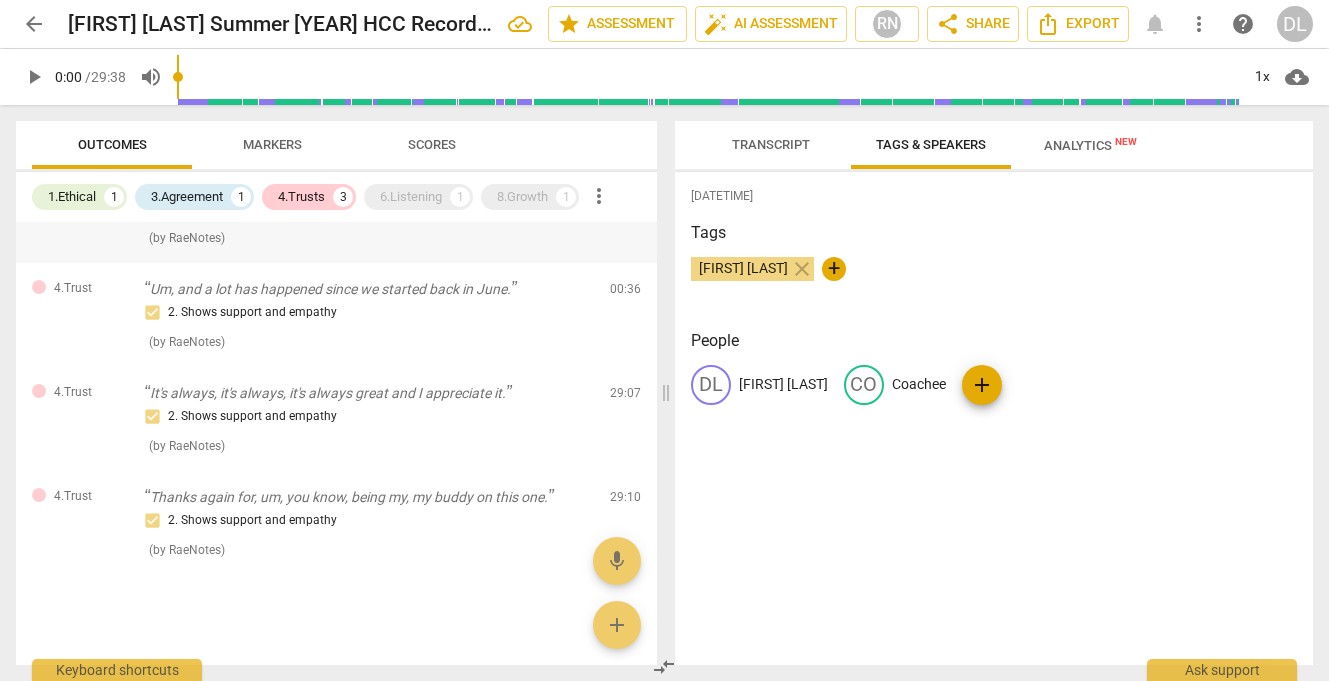 scroll, scrollTop: 259, scrollLeft: 0, axis: vertical 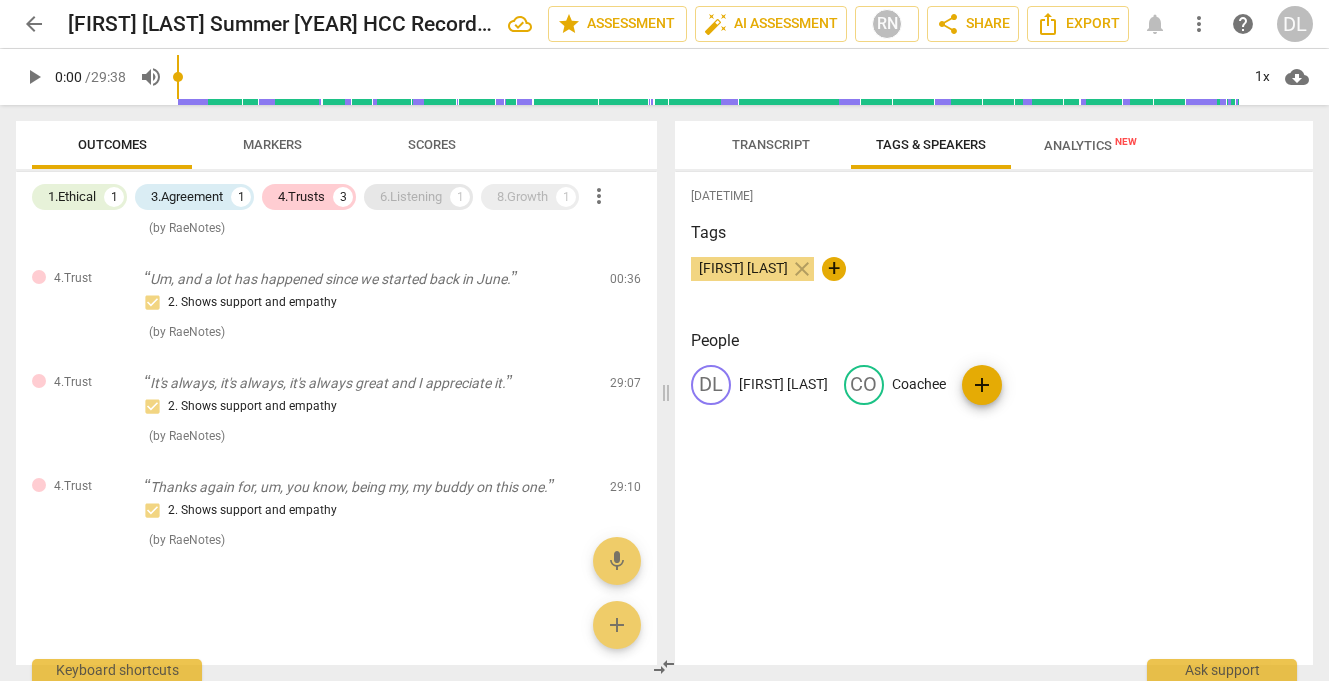 click on "6.Listening" at bounding box center [411, 197] 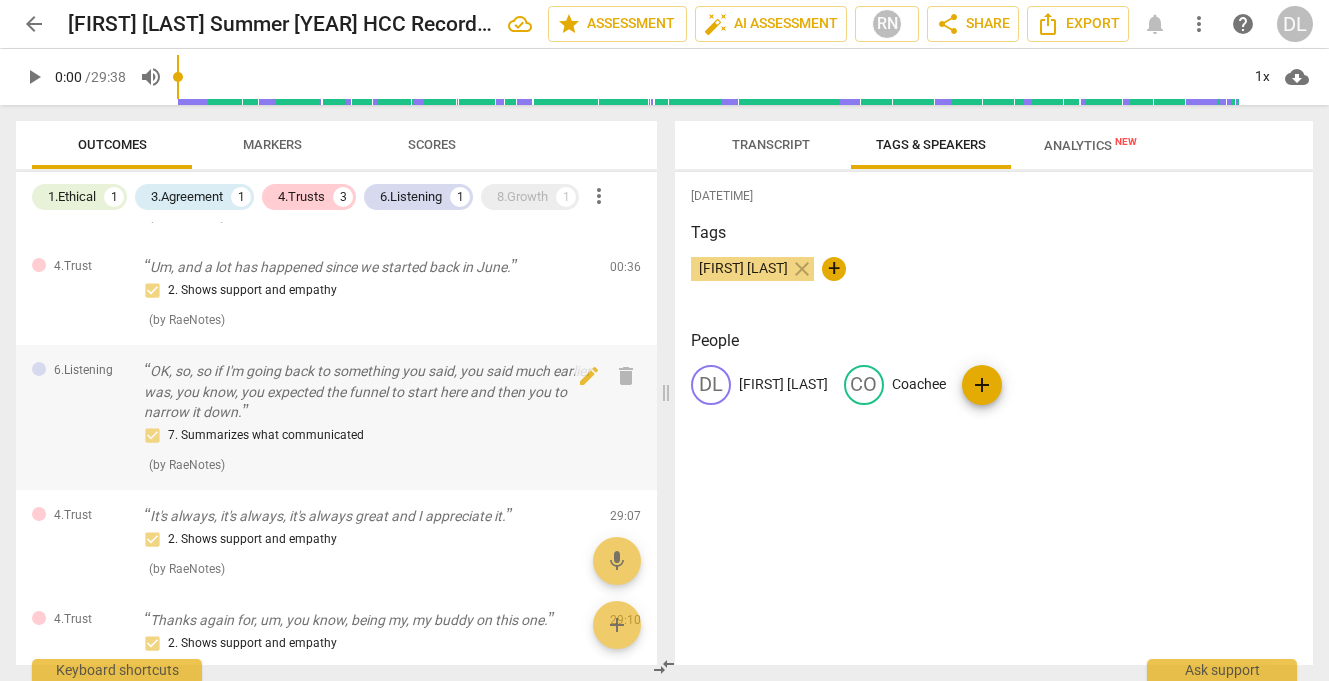 scroll, scrollTop: 273, scrollLeft: 0, axis: vertical 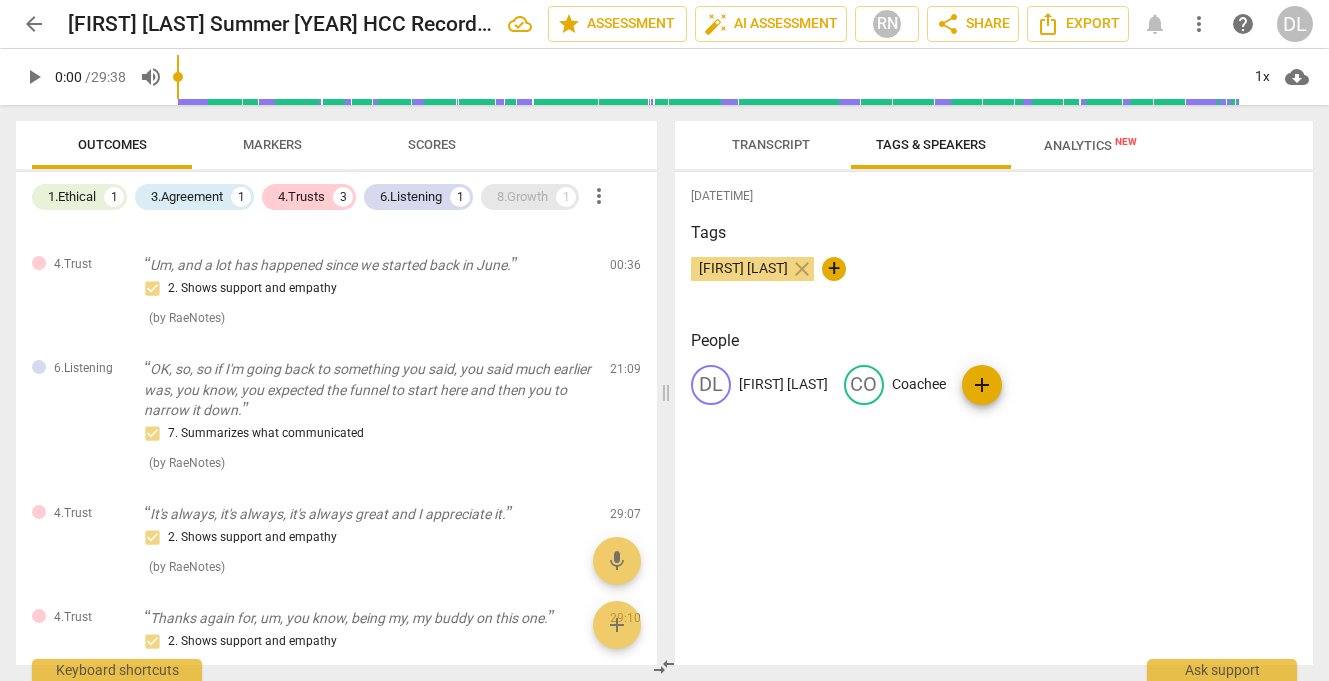click on "8.Growth" at bounding box center (522, 197) 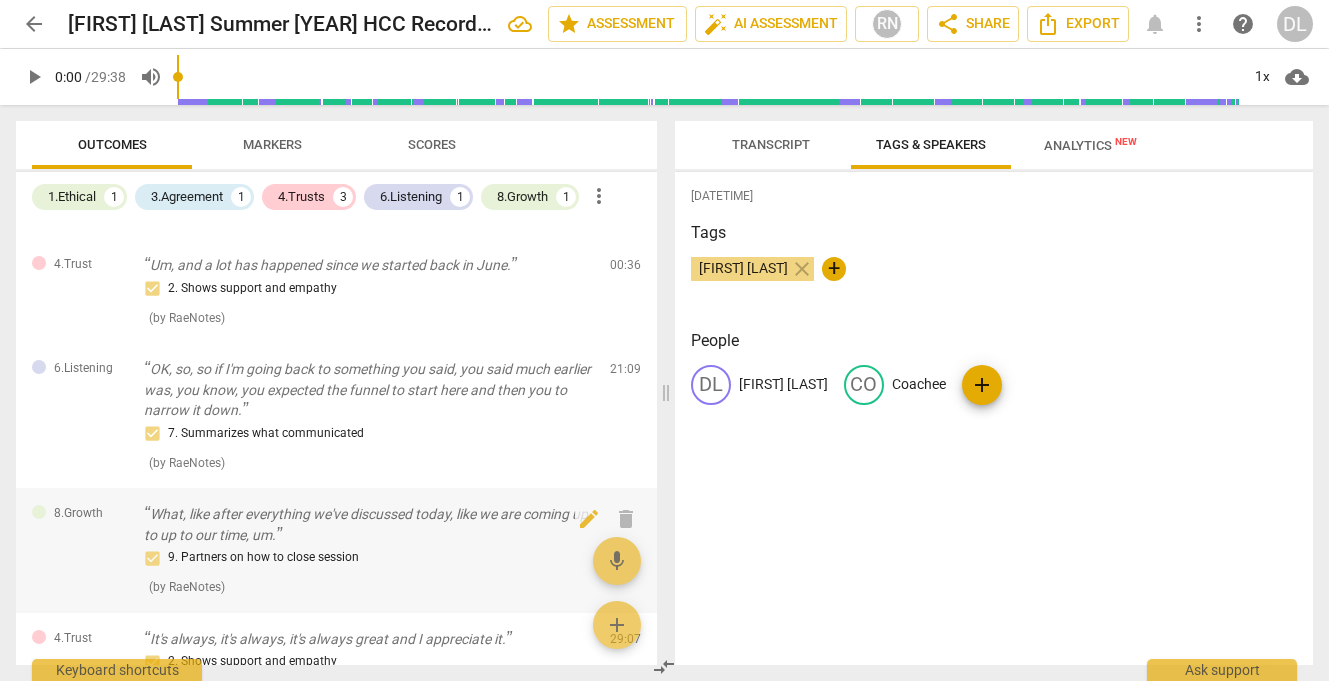 scroll, scrollTop: 0, scrollLeft: 0, axis: both 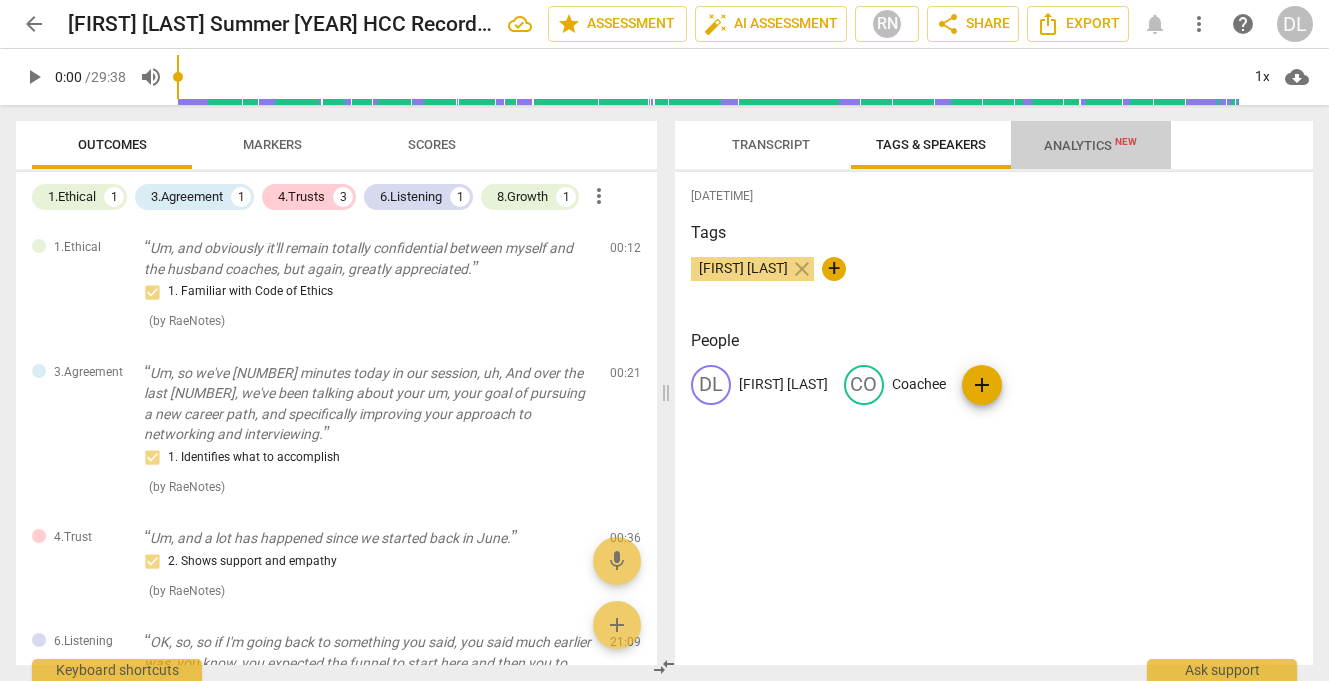 click on "Analytics   New" at bounding box center (1090, 145) 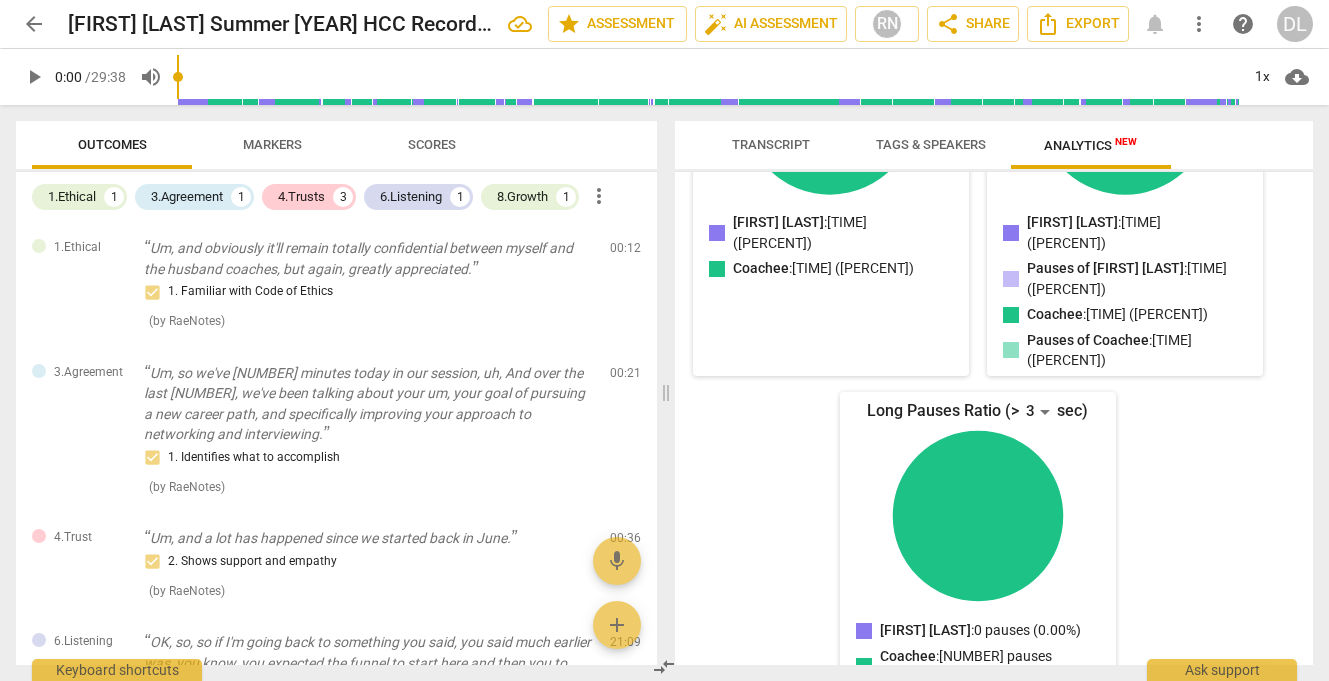 scroll, scrollTop: 0, scrollLeft: 0, axis: both 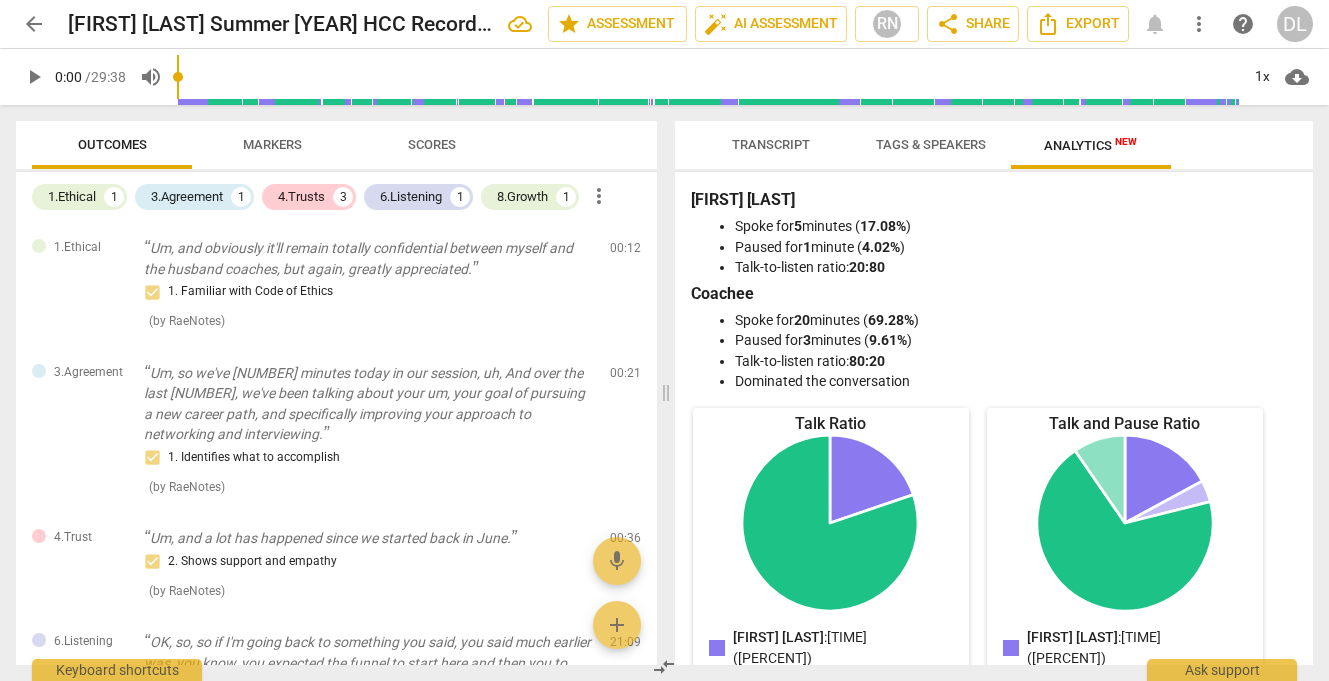 click on "Transcript" at bounding box center (771, 144) 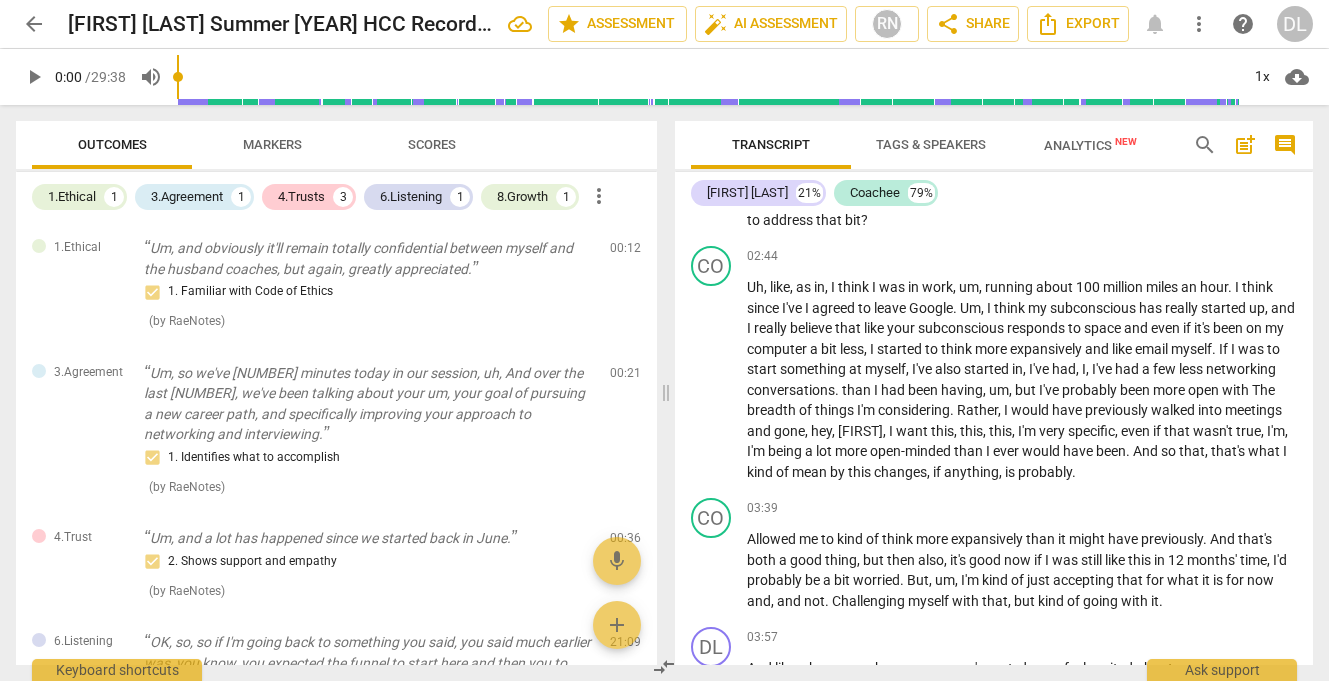scroll, scrollTop: 0, scrollLeft: 0, axis: both 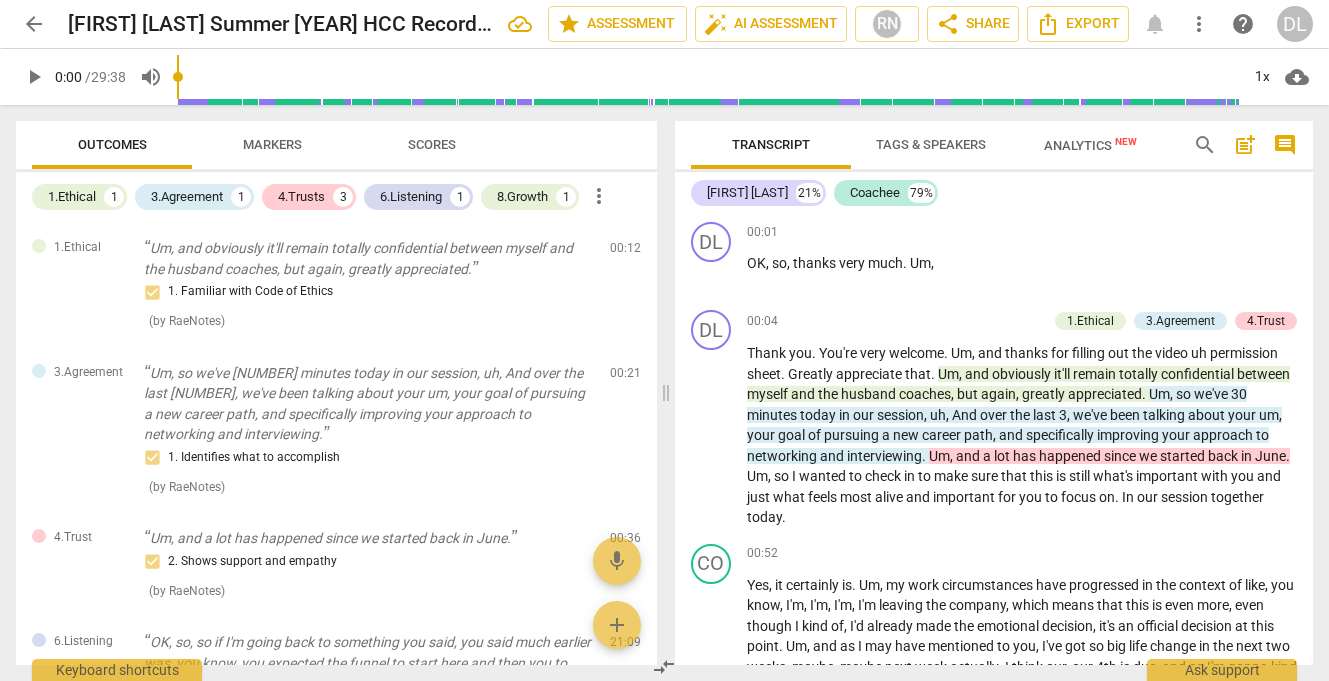 click on "[FIRST] [LAST] [PERCENT] Coachee [PERCENT]" at bounding box center [994, 193] 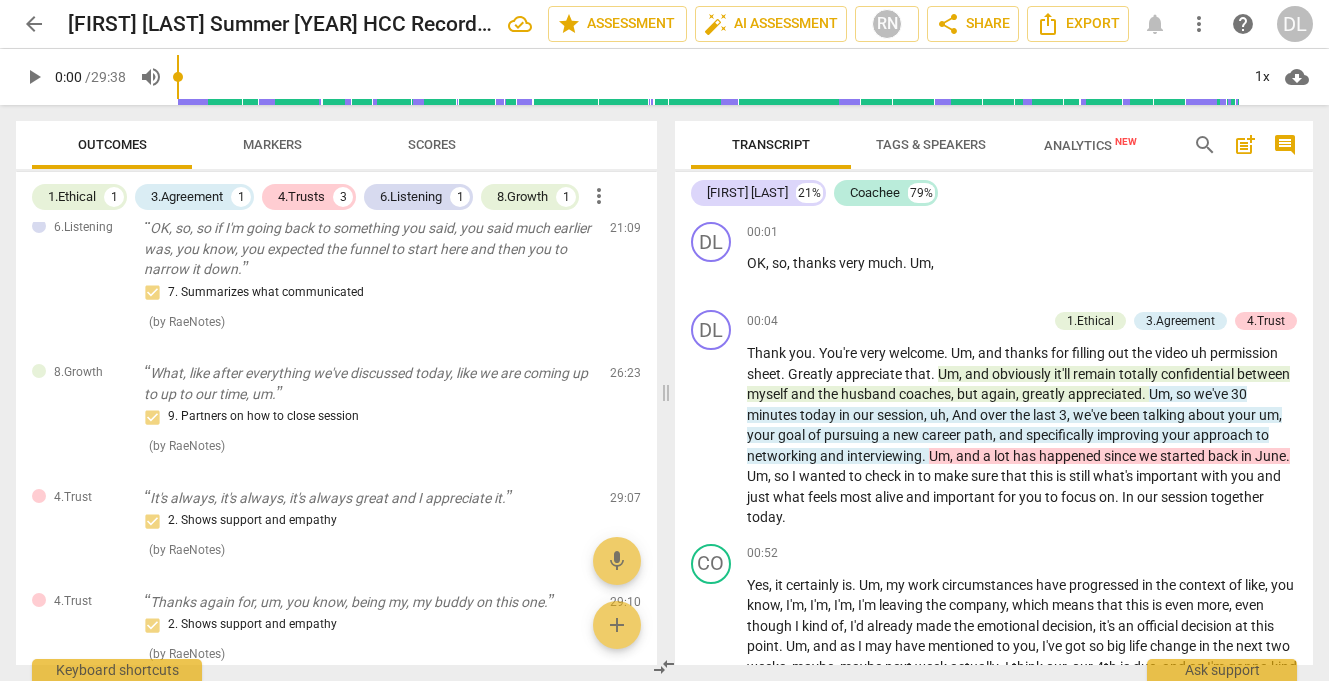 scroll, scrollTop: 419, scrollLeft: 0, axis: vertical 